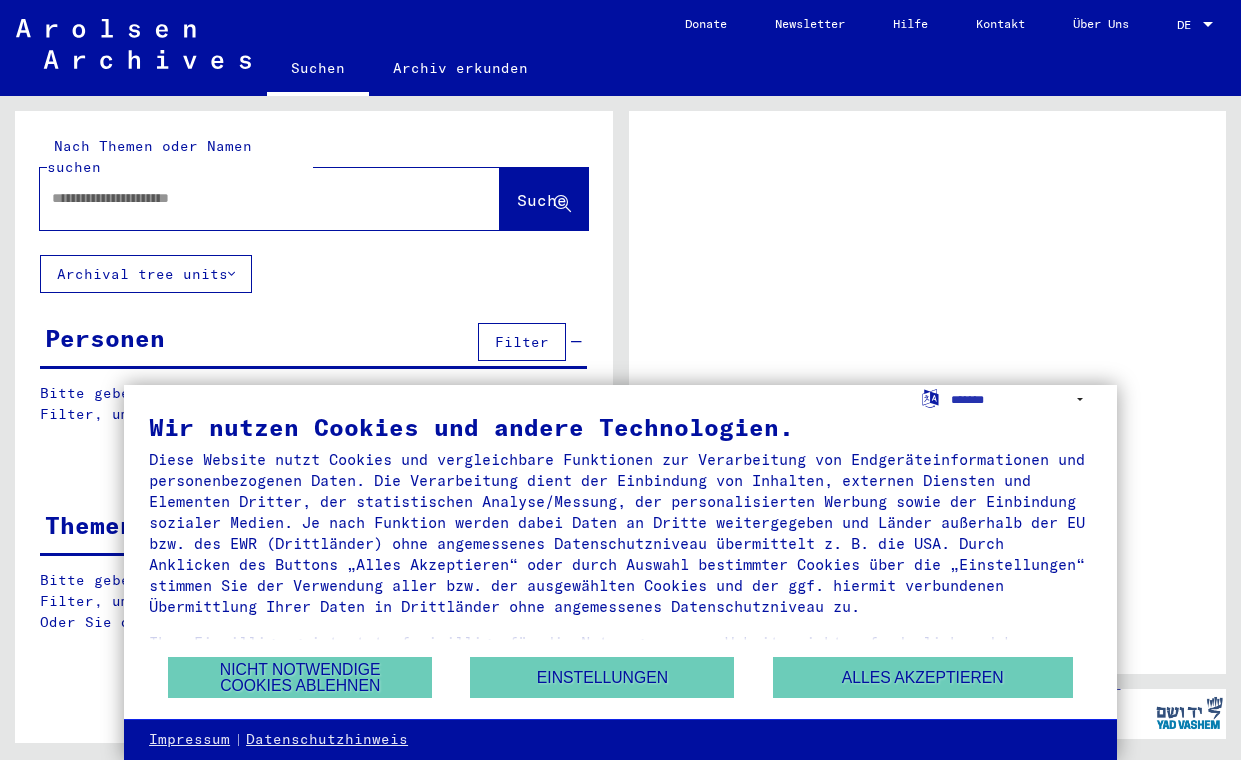 scroll, scrollTop: 0, scrollLeft: 0, axis: both 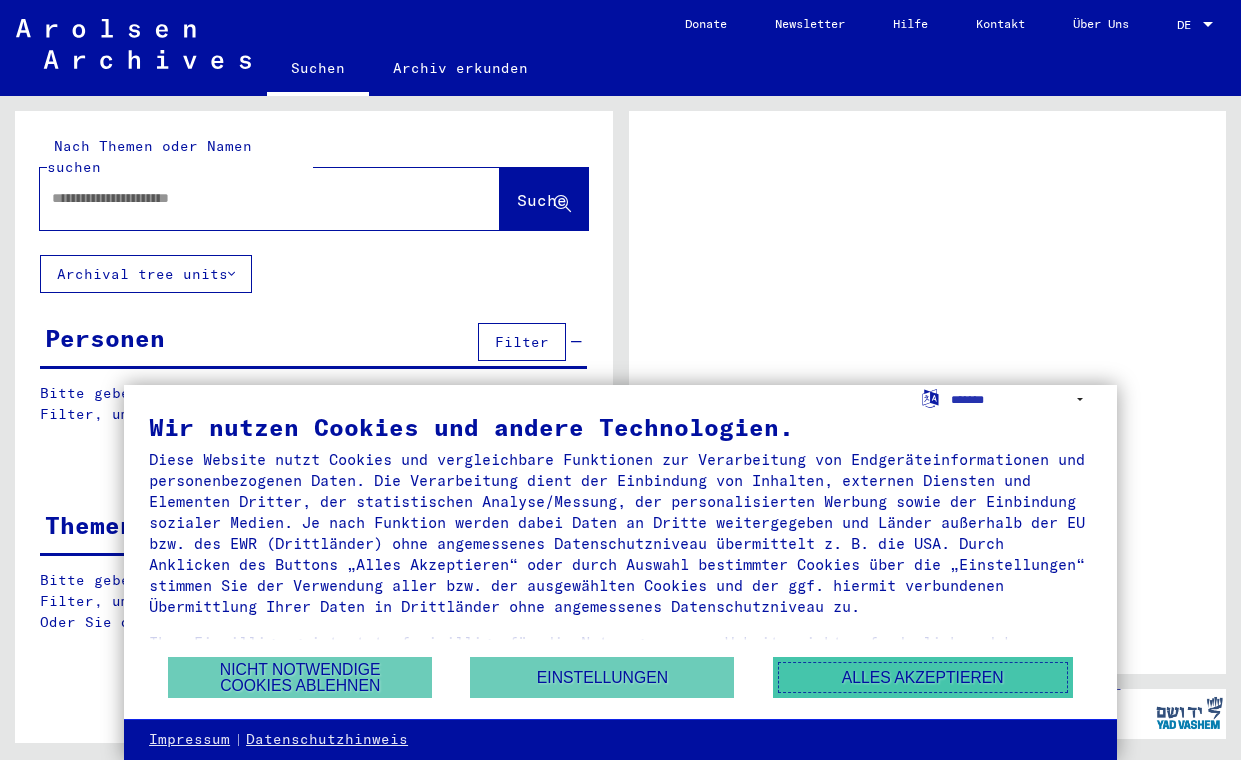 click on "Alles akzeptieren" at bounding box center [923, 677] 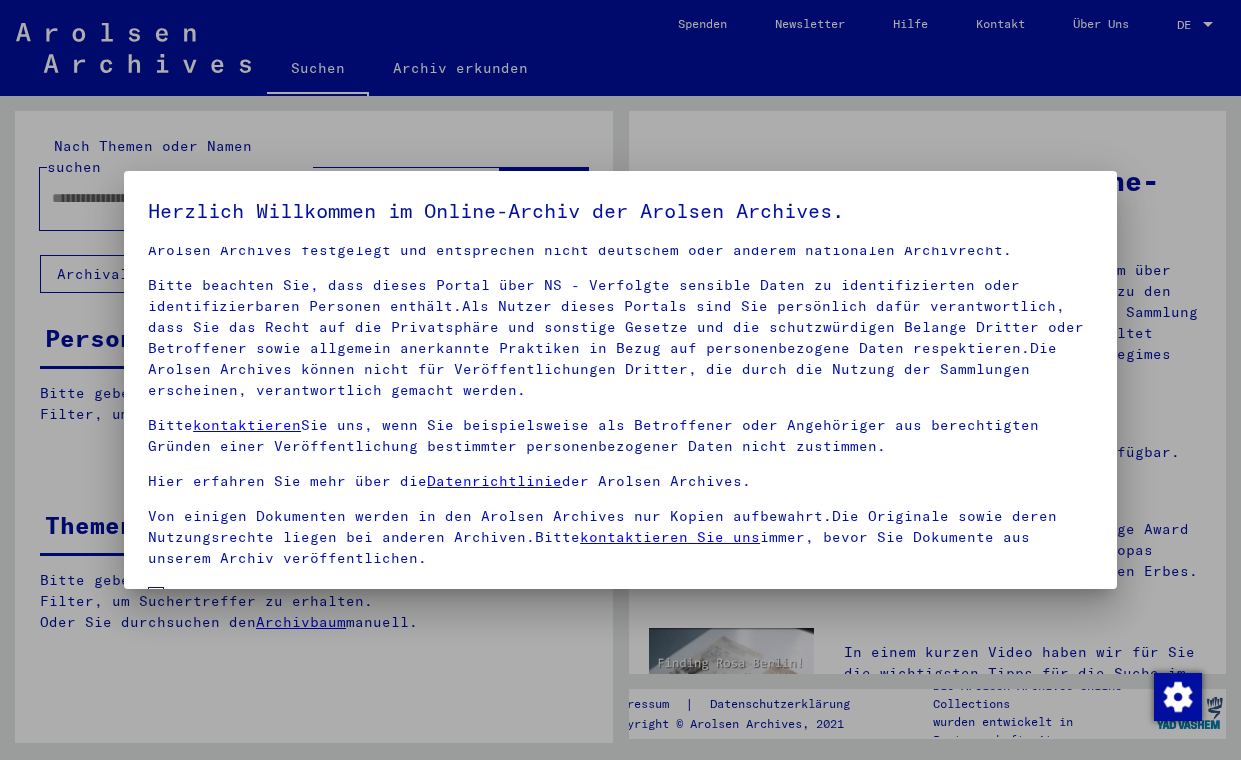 scroll, scrollTop: 52, scrollLeft: 0, axis: vertical 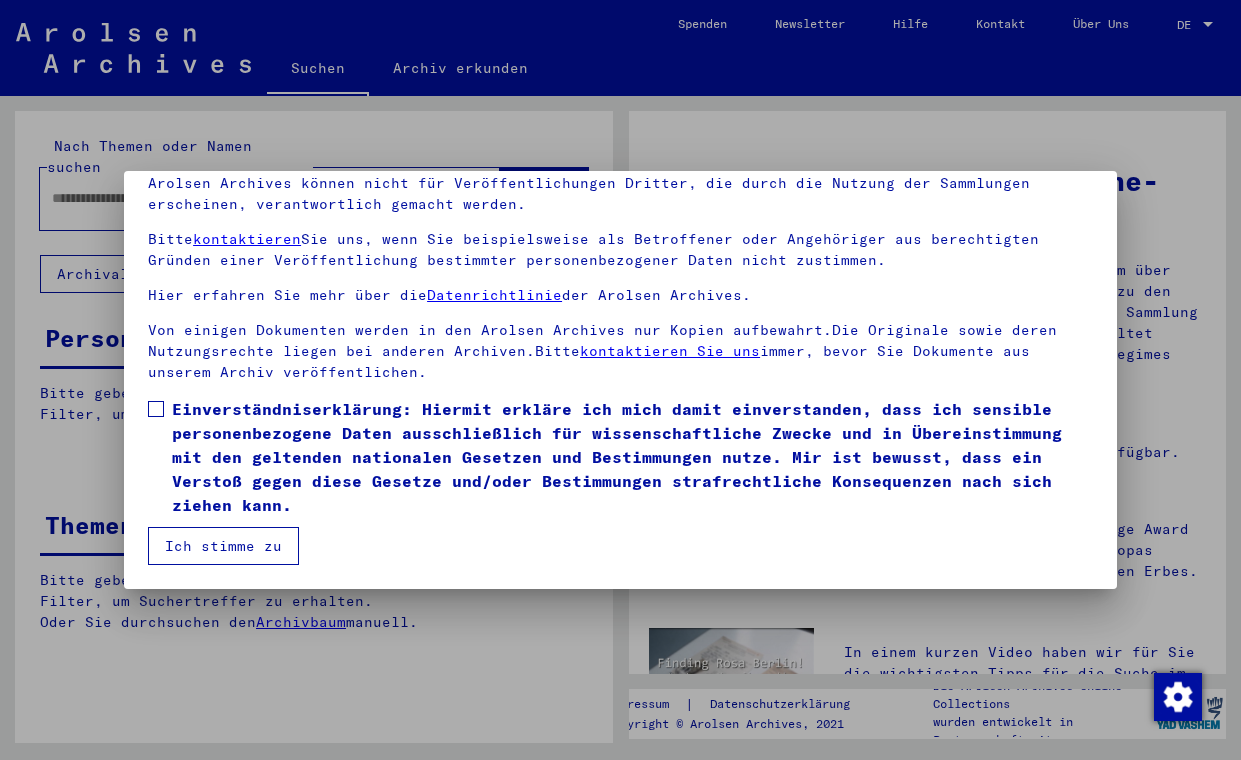click at bounding box center (156, 409) 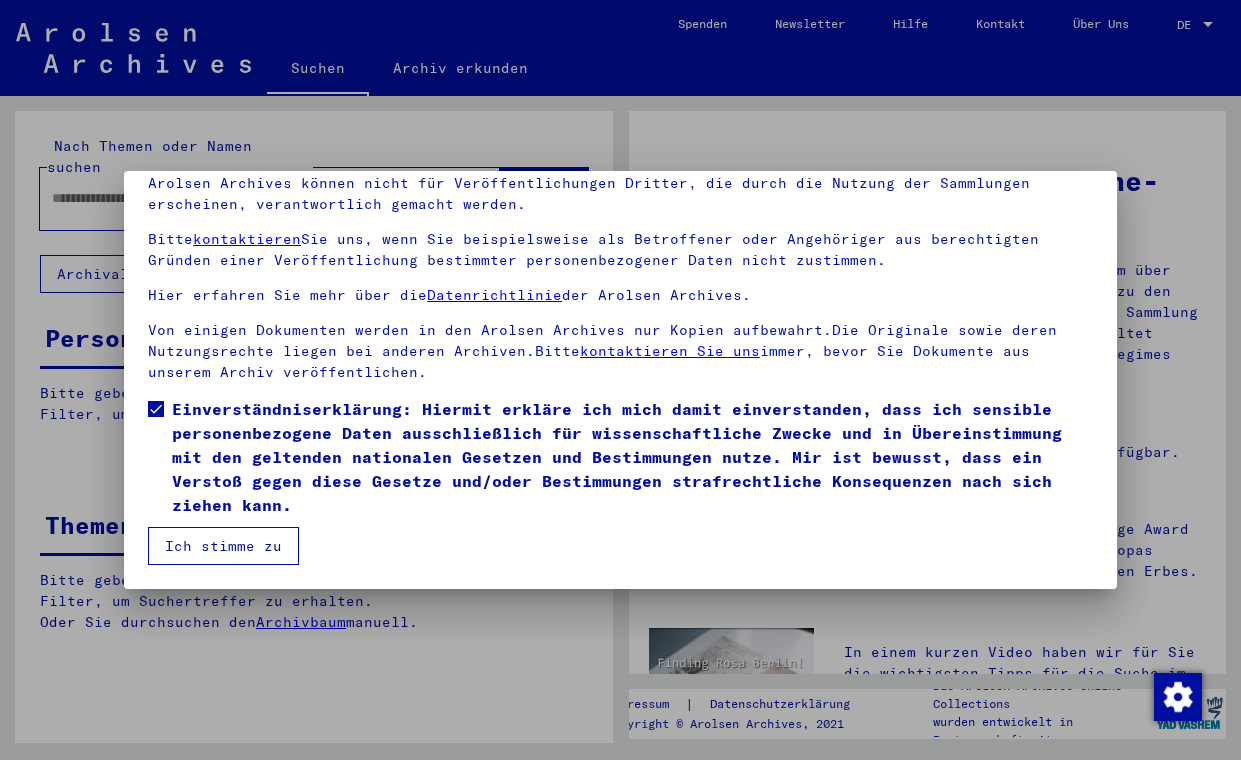 click on "Ich stimme zu" at bounding box center (223, 546) 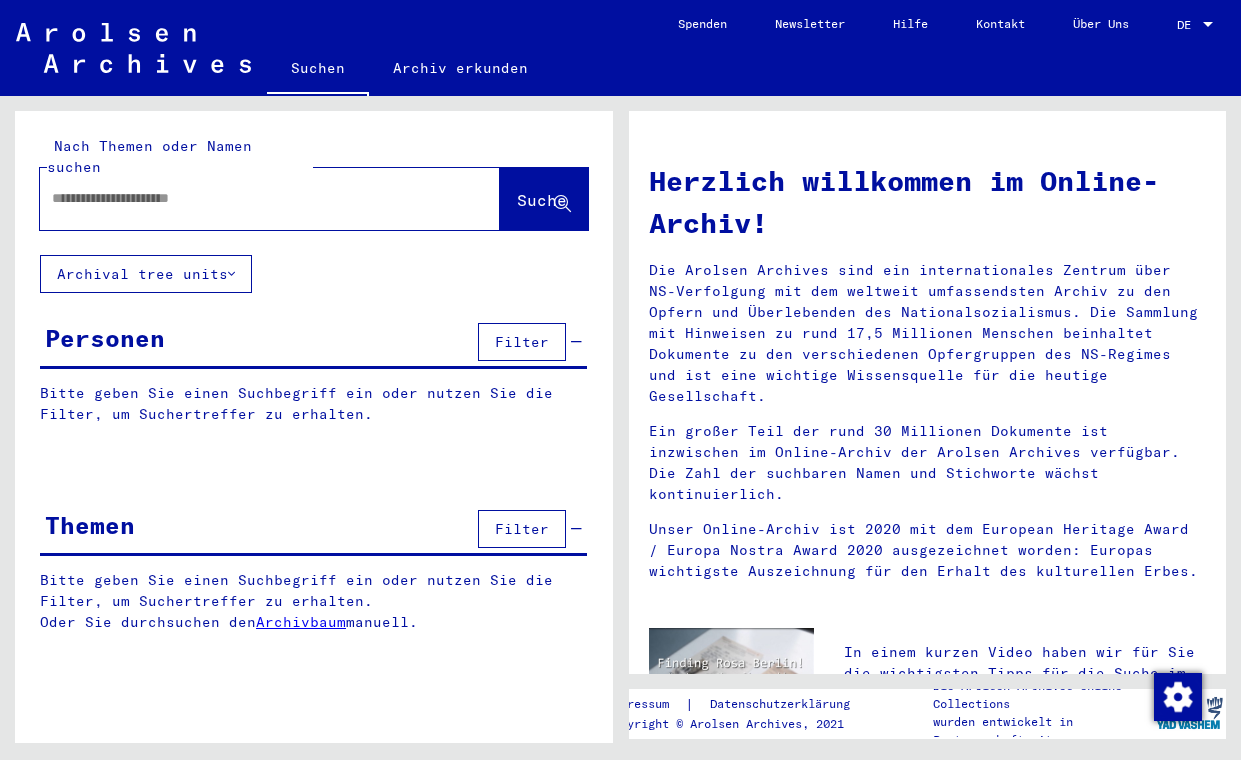 click at bounding box center [246, 198] 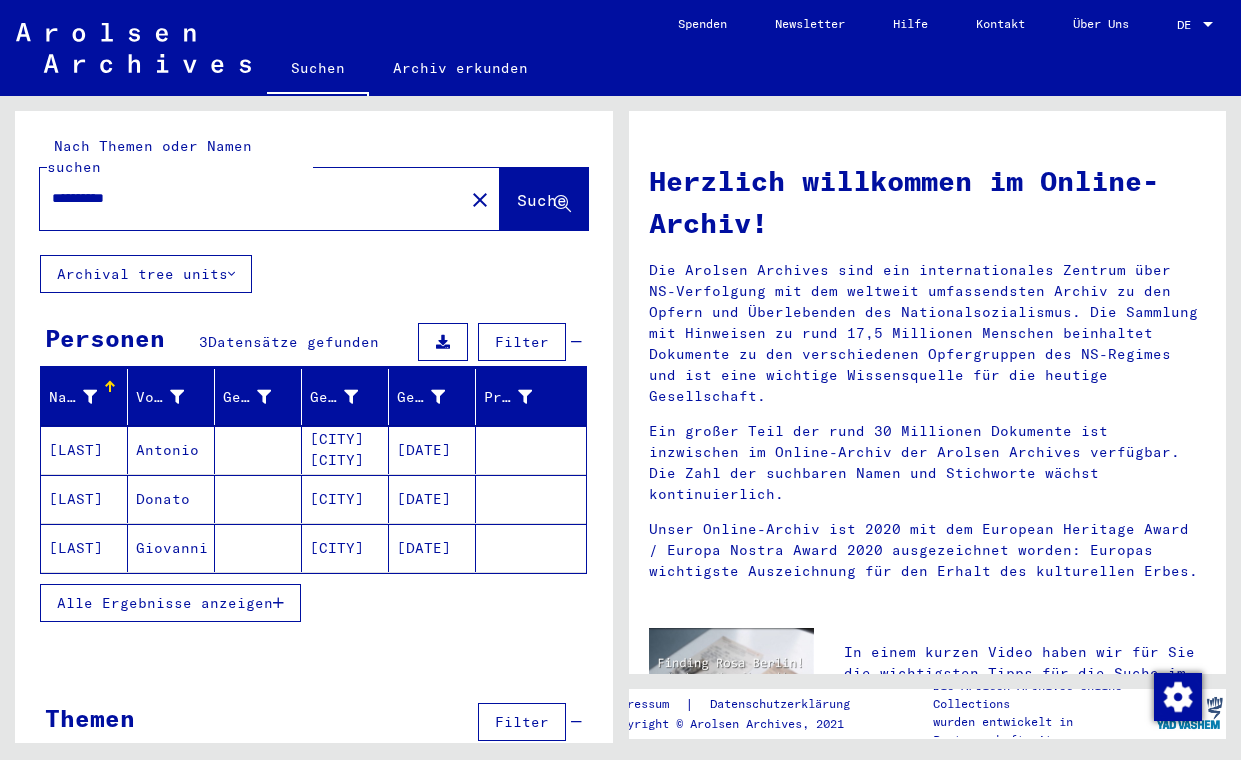 scroll, scrollTop: 7, scrollLeft: 0, axis: vertical 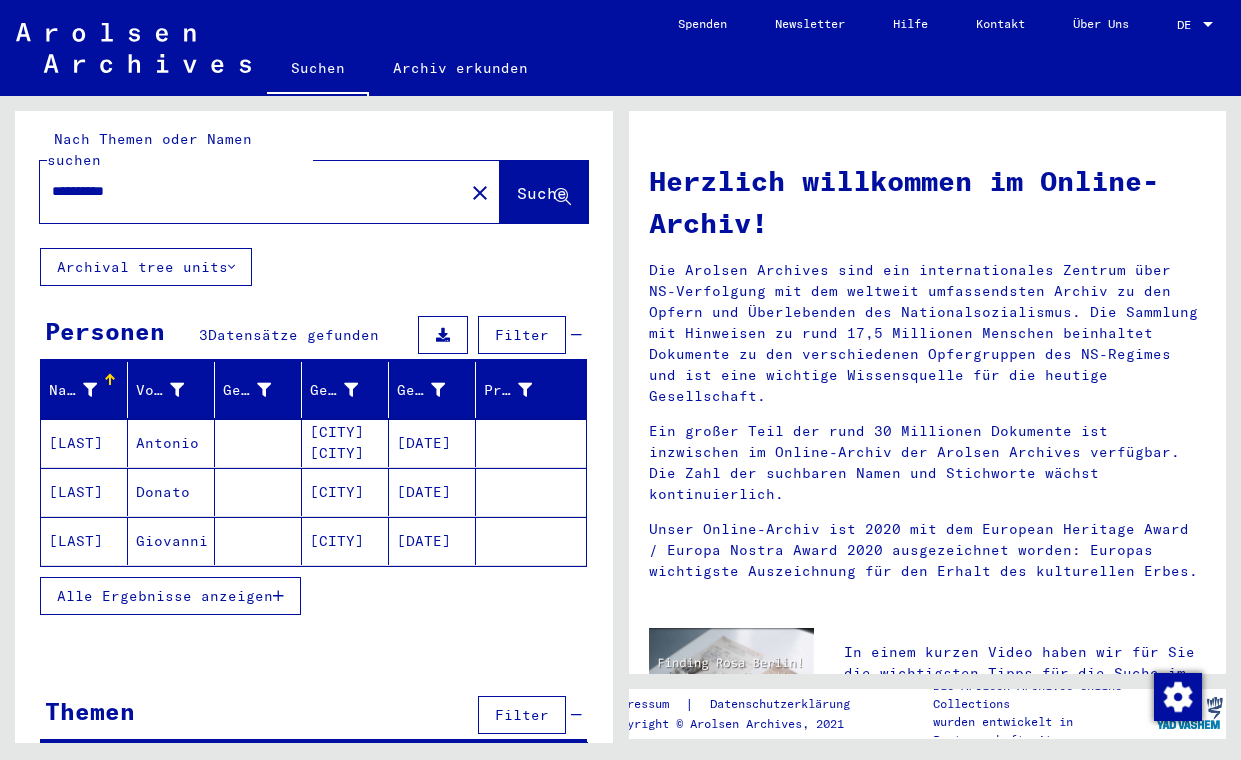 click on "[LAST]" at bounding box center [84, 443] 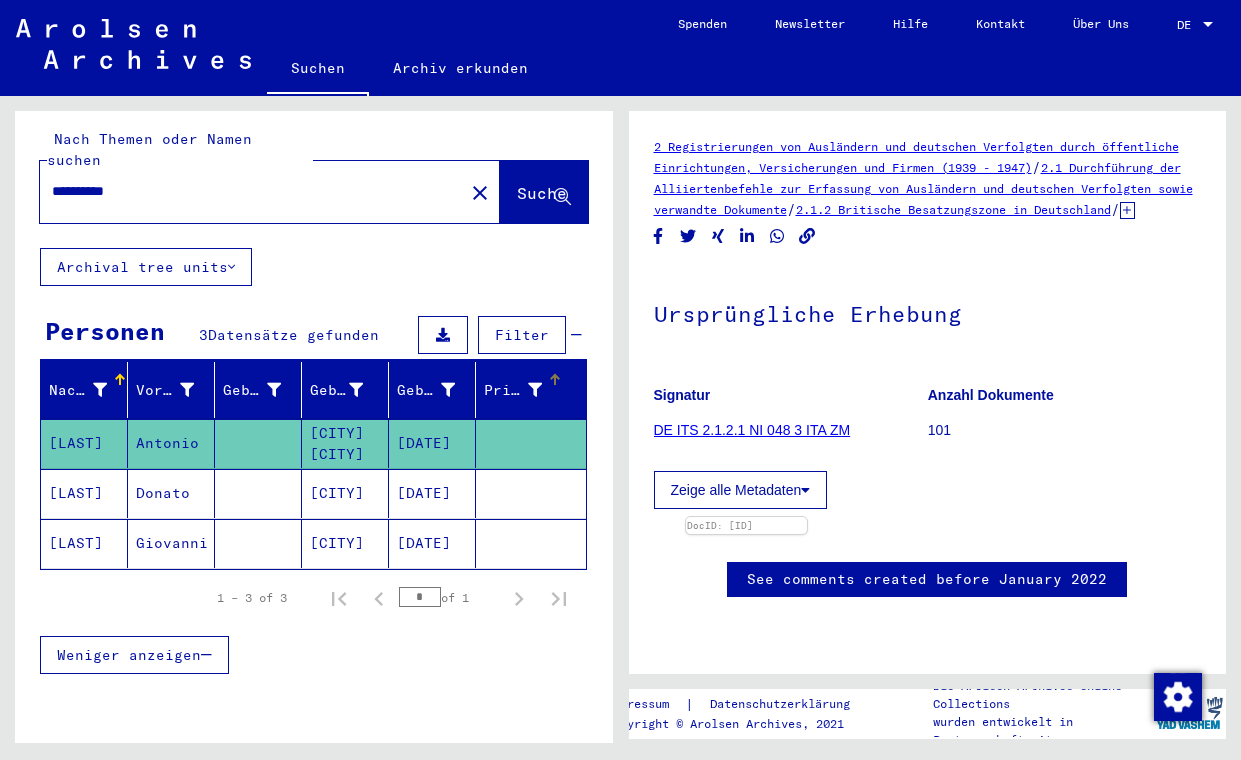 scroll, scrollTop: 0, scrollLeft: 0, axis: both 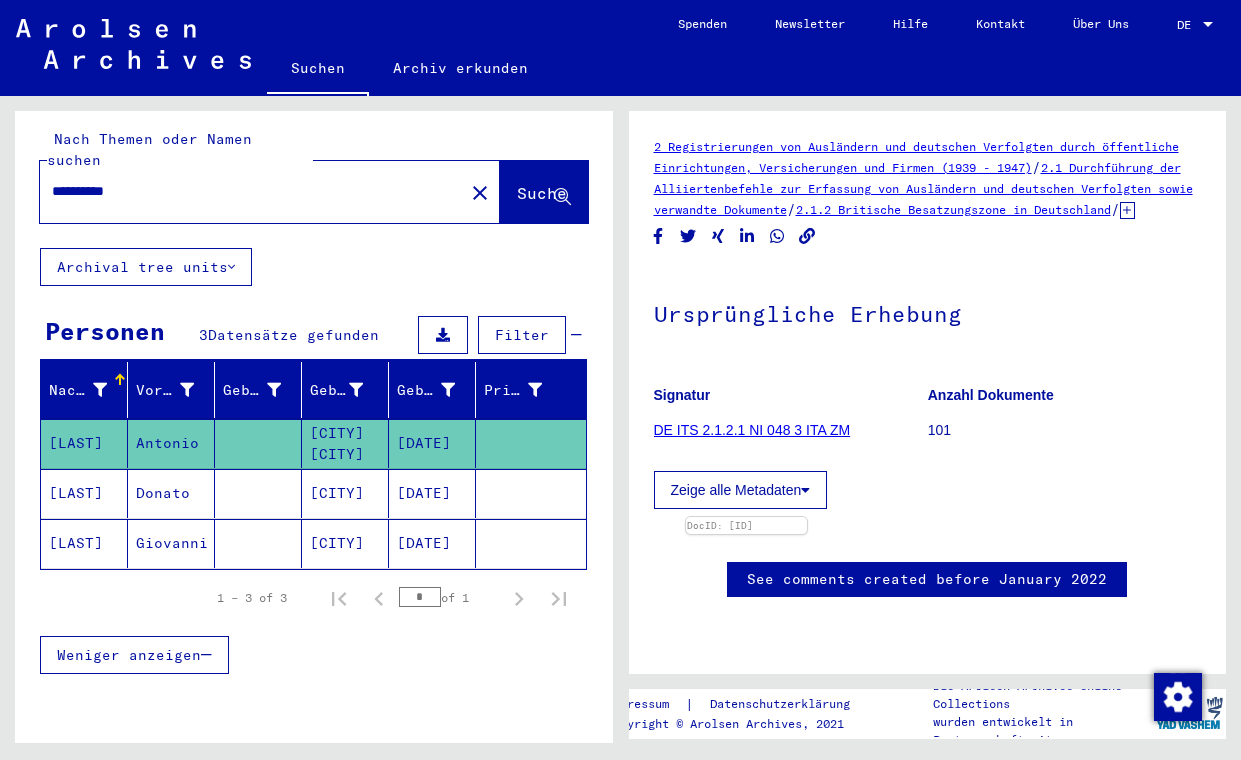 click on "[DATE]" at bounding box center [432, 443] 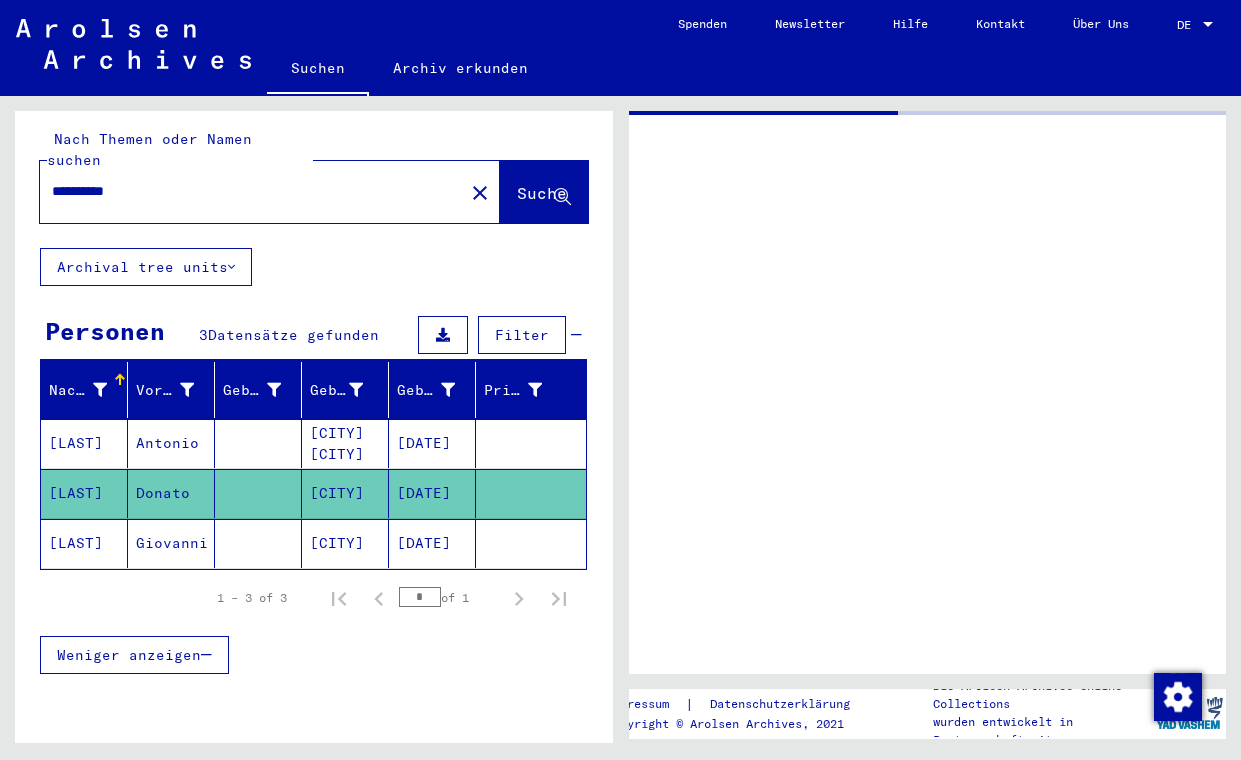 scroll, scrollTop: 0, scrollLeft: 0, axis: both 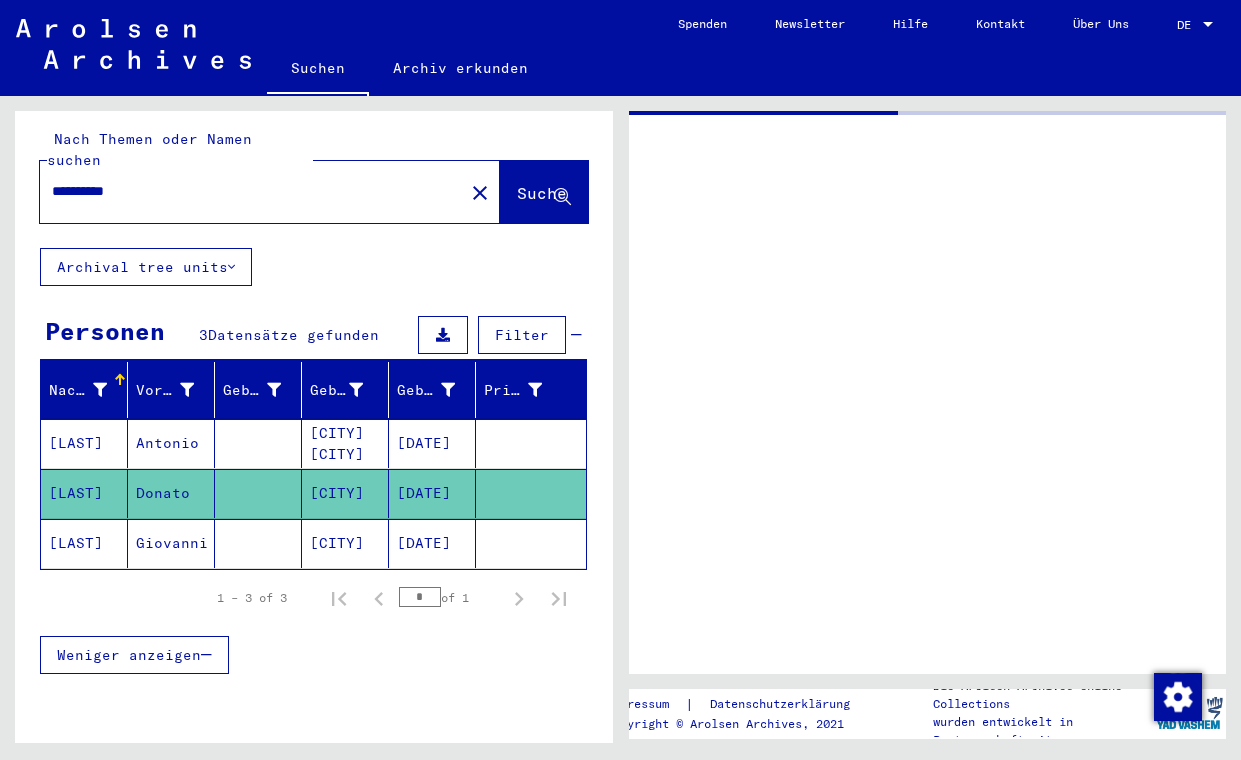 click on "Donato" at bounding box center (171, 493) 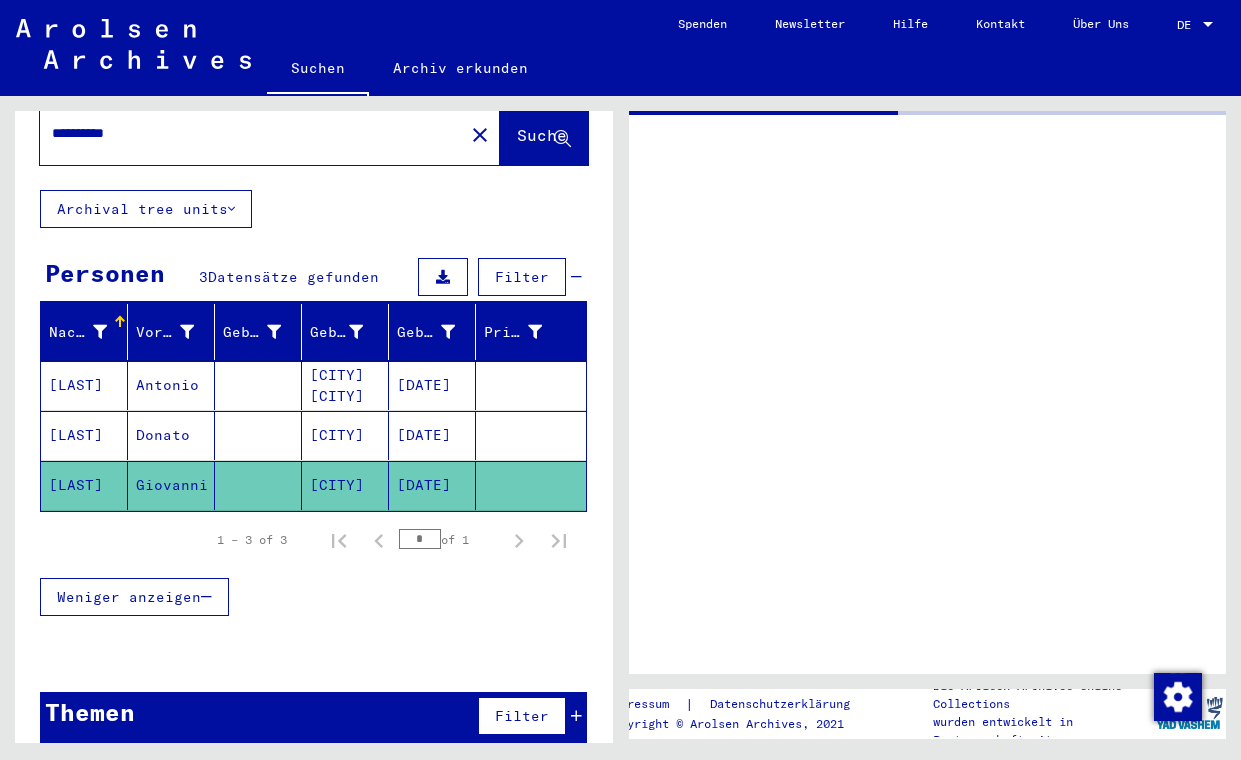 scroll, scrollTop: 0, scrollLeft: 0, axis: both 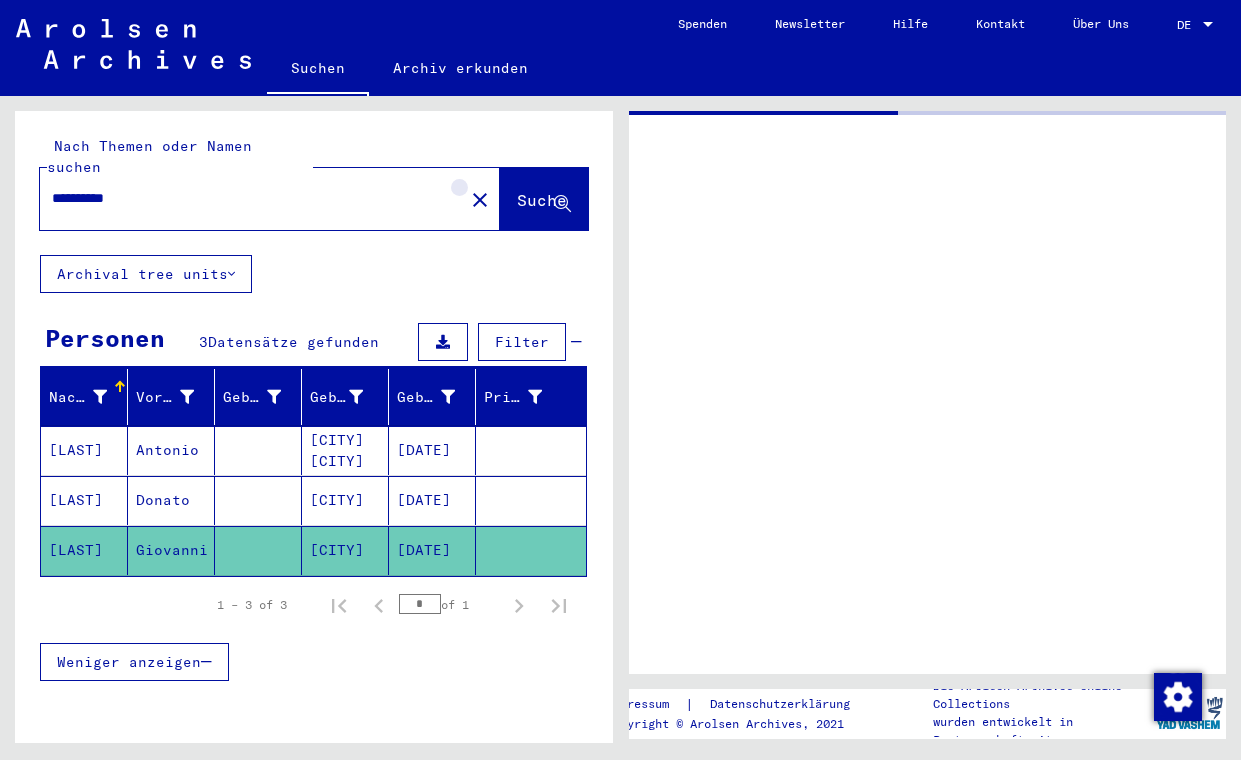 click on "close" at bounding box center (480, 200) 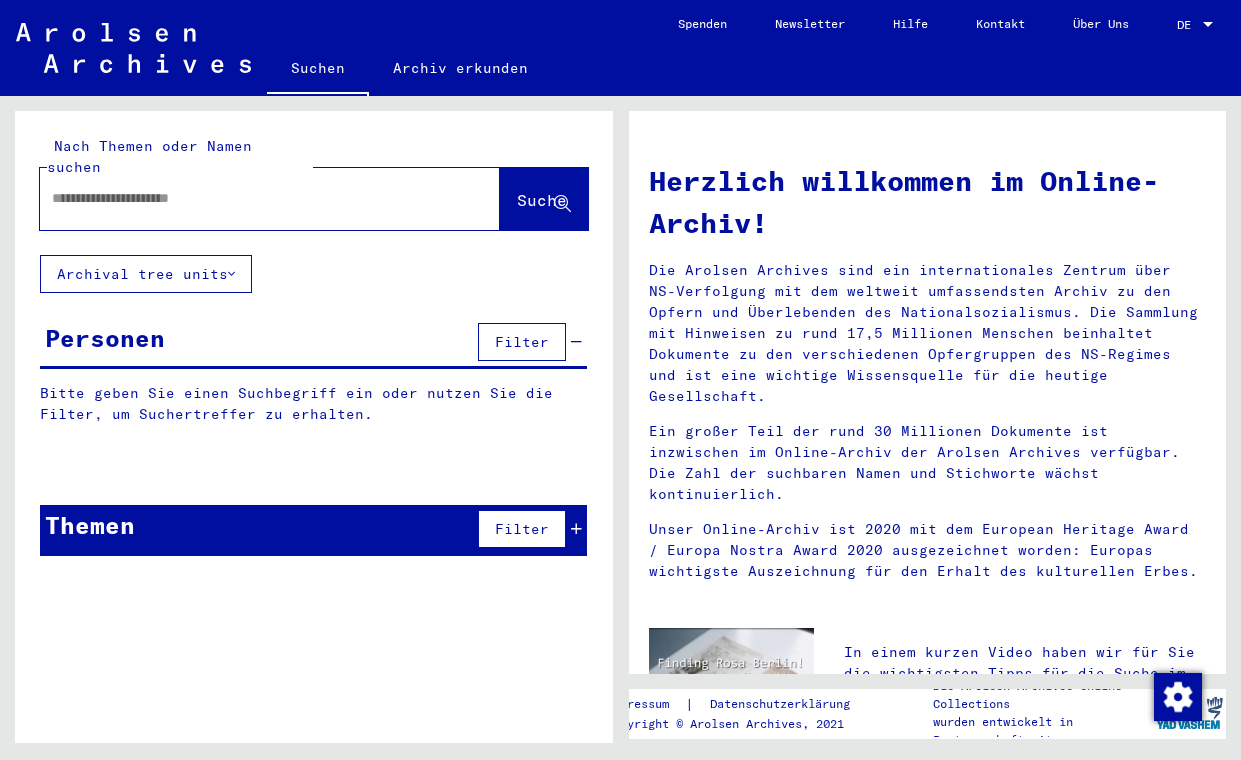 click at bounding box center (246, 198) 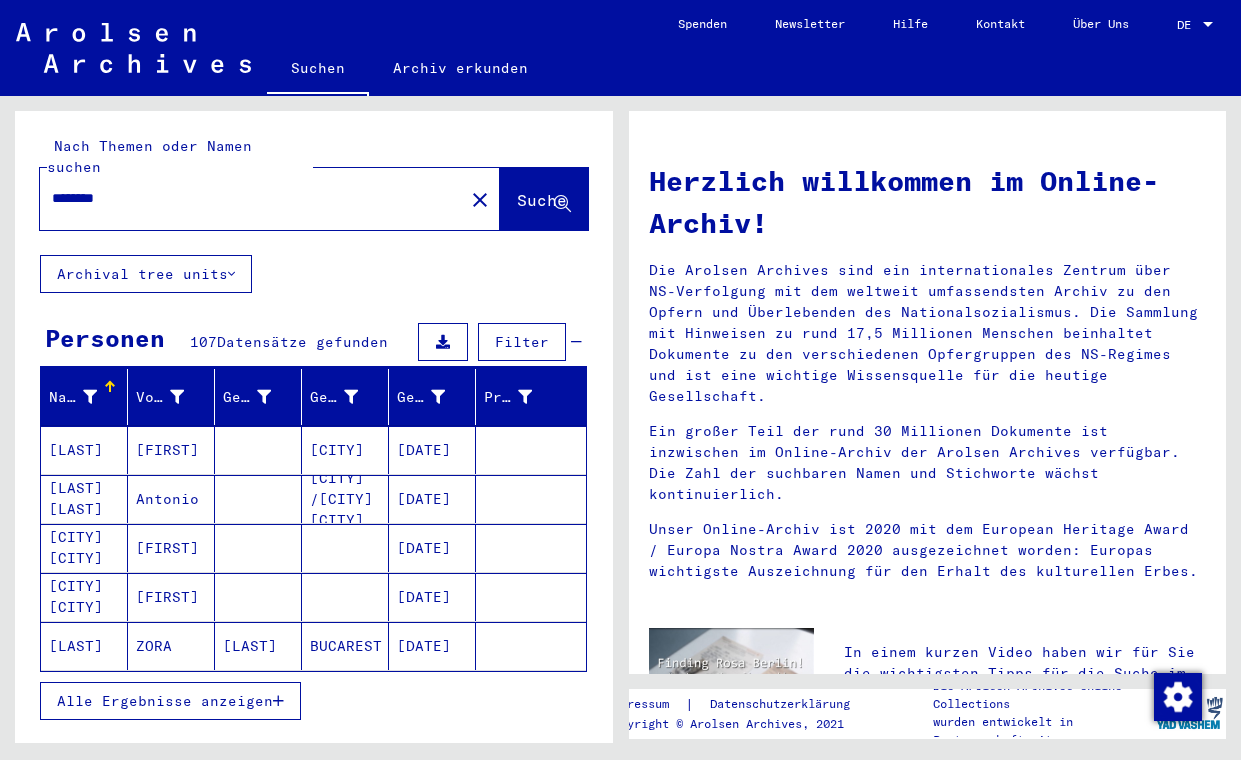 click at bounding box center [278, 701] 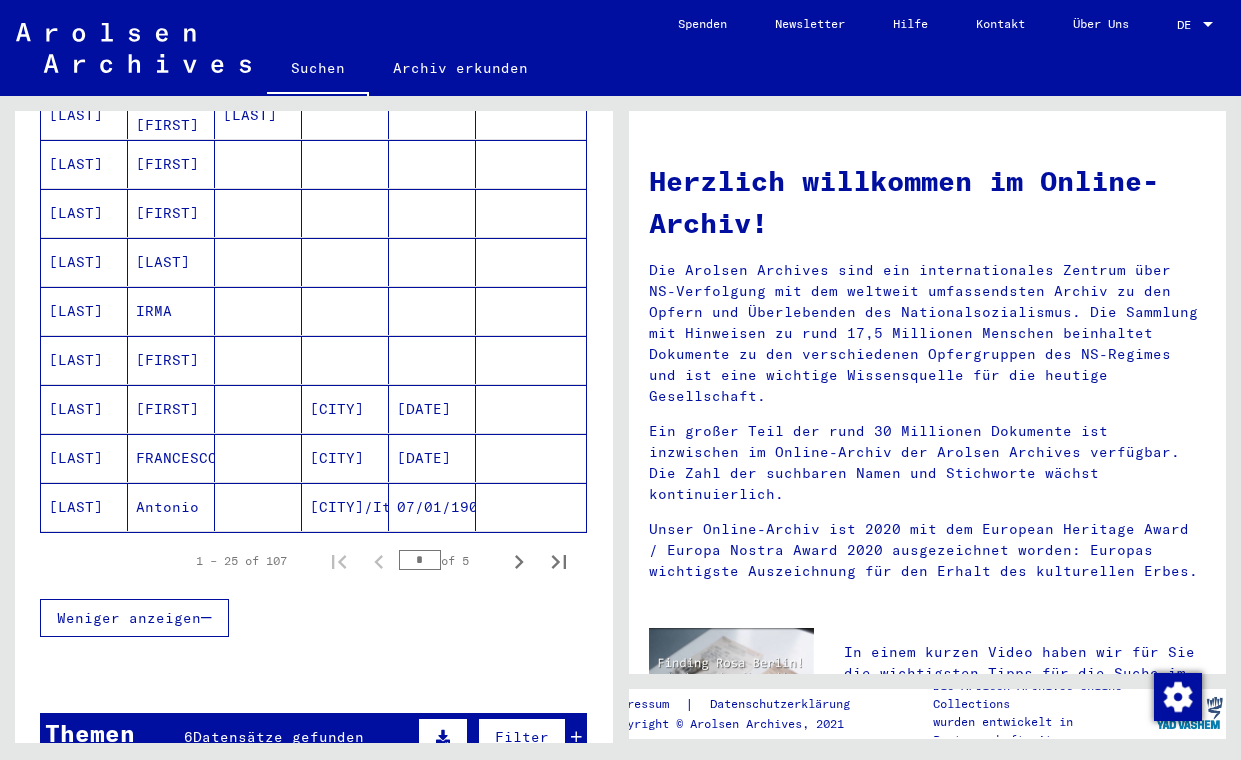 scroll, scrollTop: 1120, scrollLeft: 0, axis: vertical 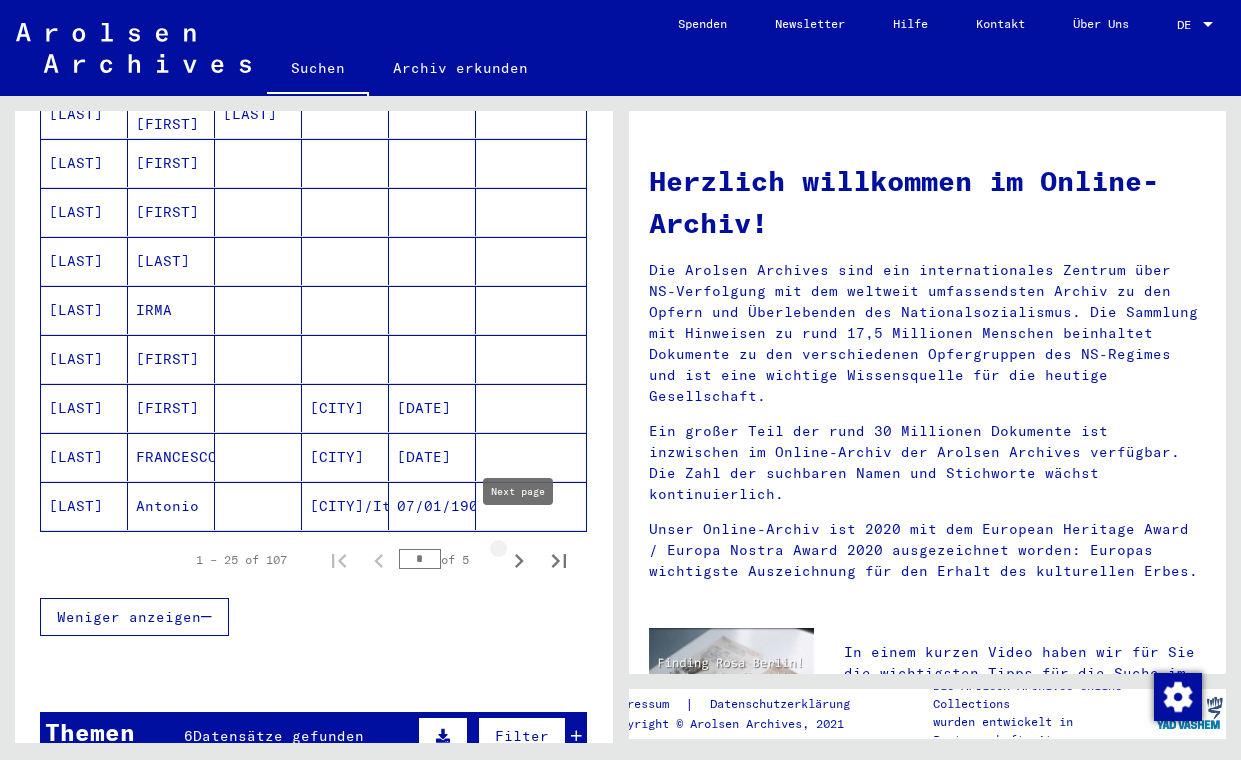 click at bounding box center (519, 561) 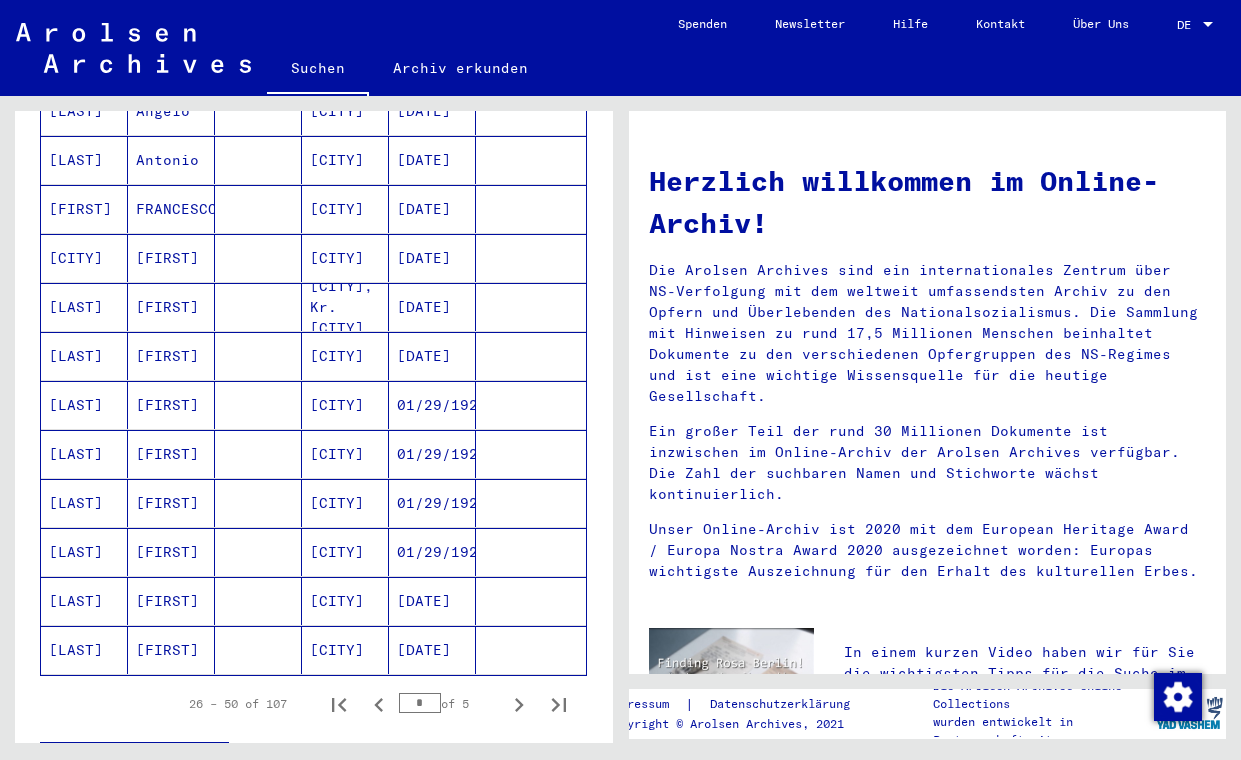 scroll, scrollTop: 979, scrollLeft: 0, axis: vertical 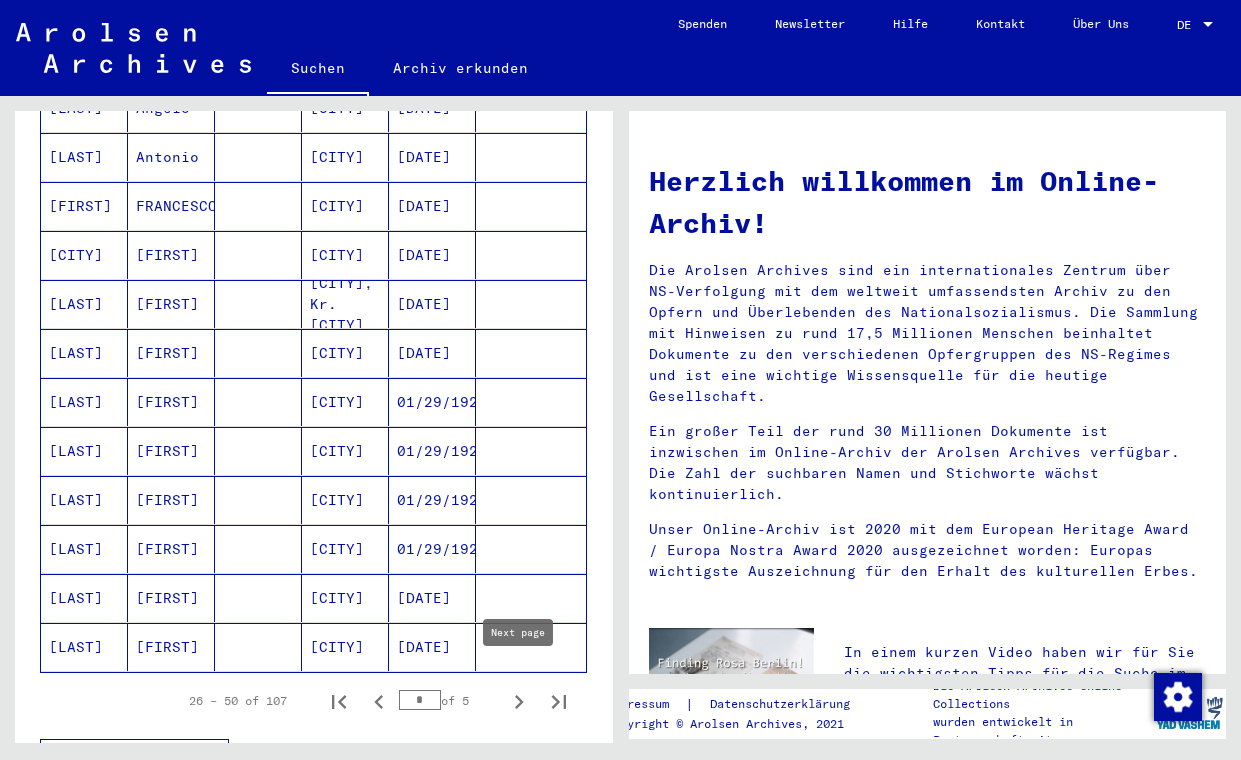 click at bounding box center (519, 702) 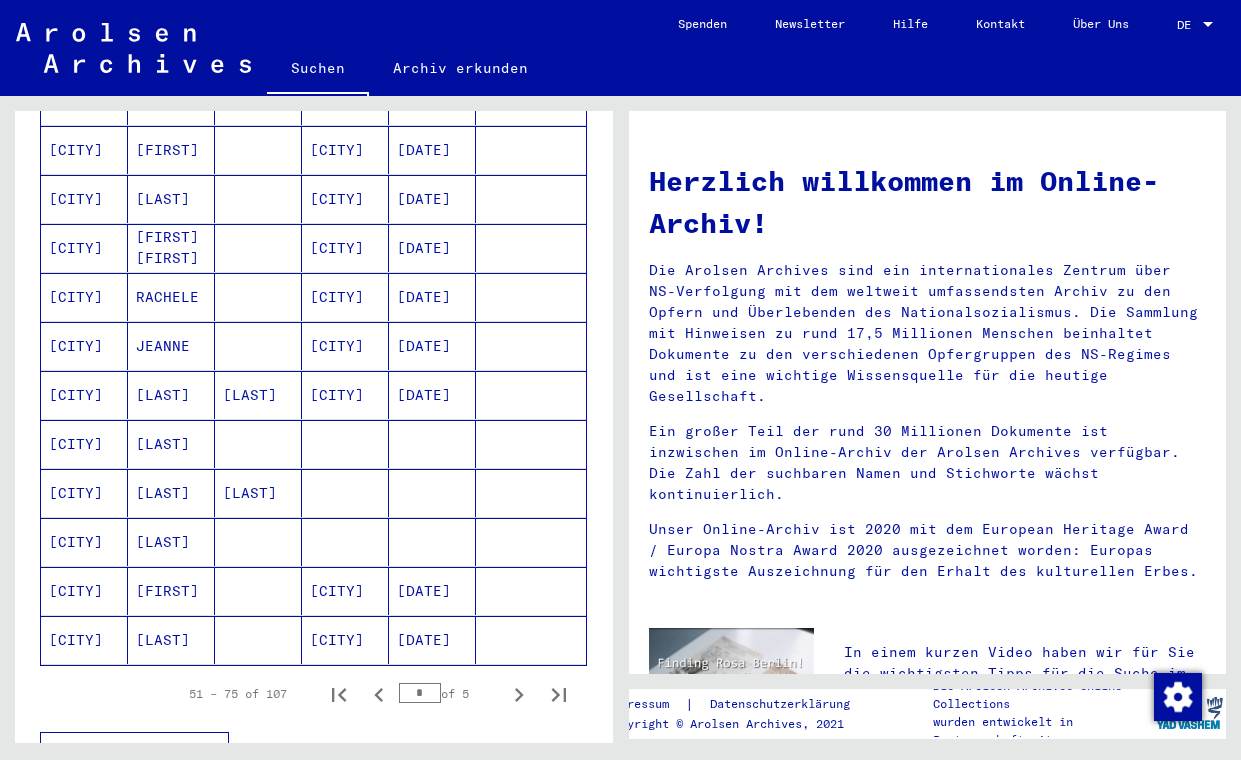 scroll, scrollTop: 987, scrollLeft: 0, axis: vertical 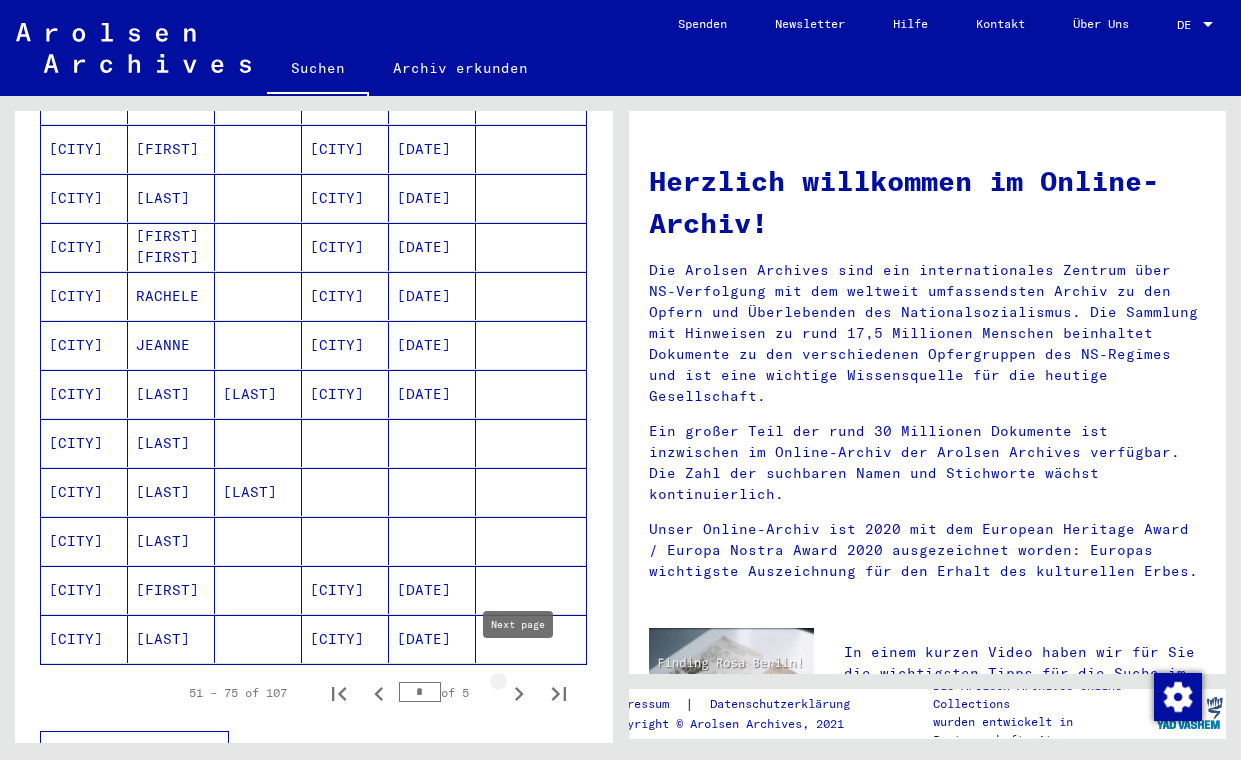 click at bounding box center (519, 694) 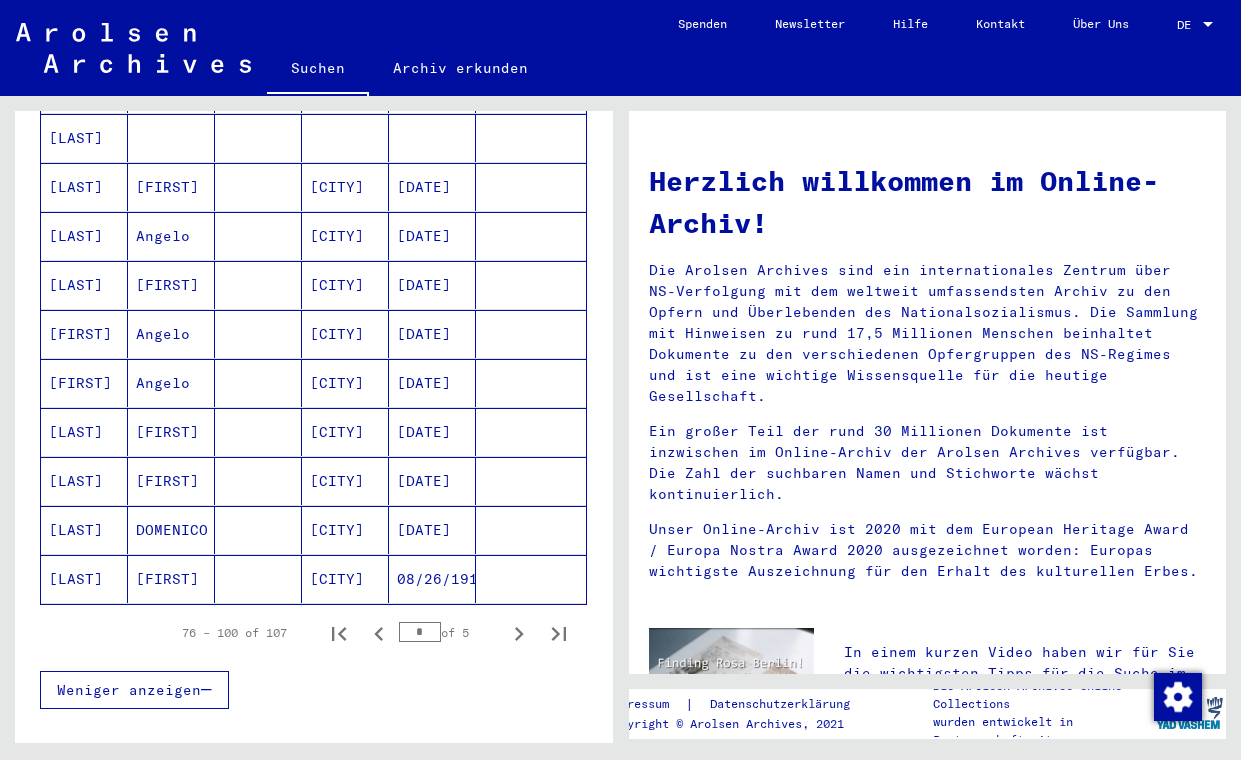 scroll, scrollTop: 1048, scrollLeft: 0, axis: vertical 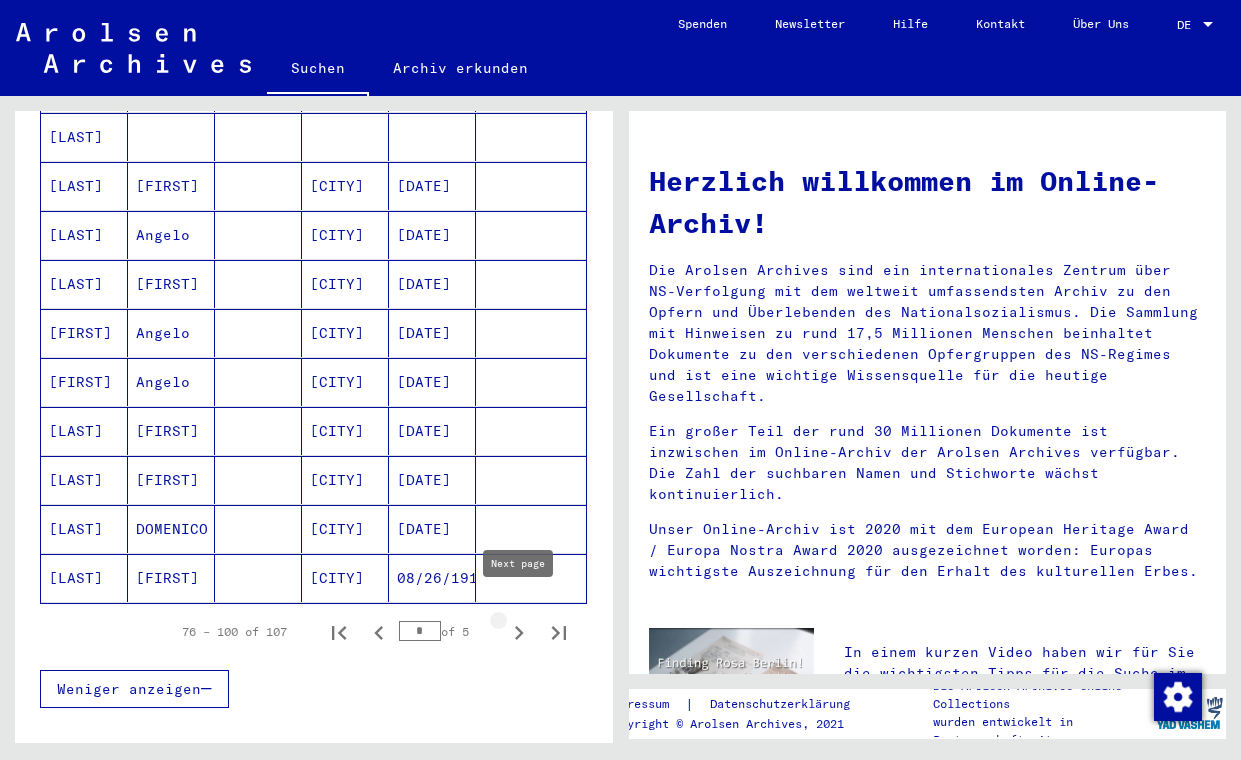 click at bounding box center [519, 633] 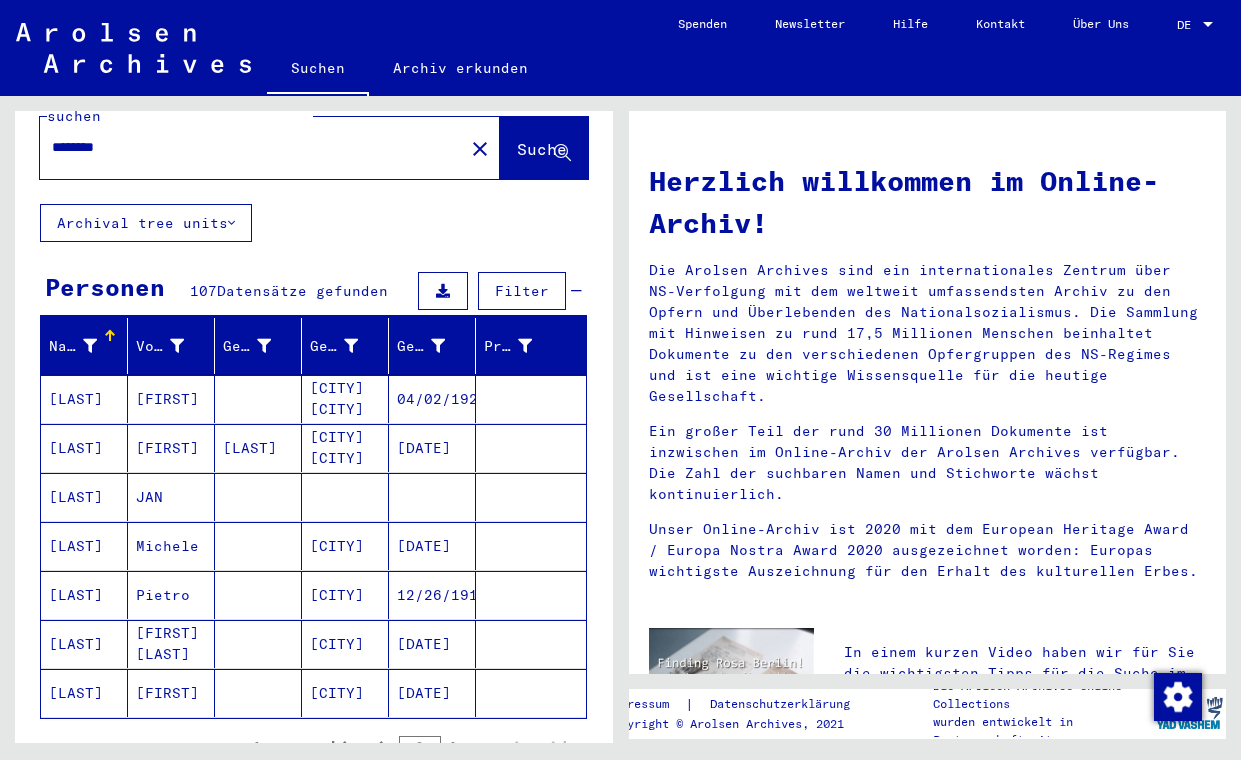 scroll, scrollTop: 48, scrollLeft: 0, axis: vertical 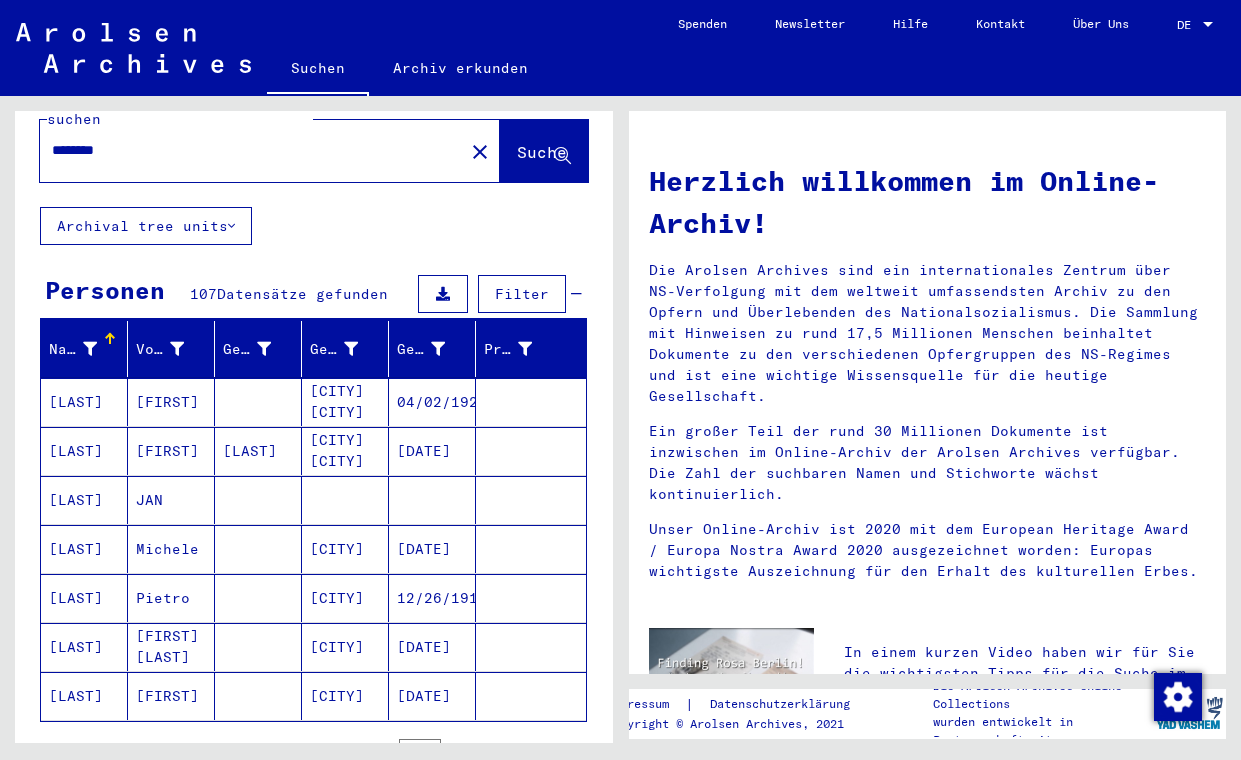 click on "[CITY] [CITY]" at bounding box center (345, 402) 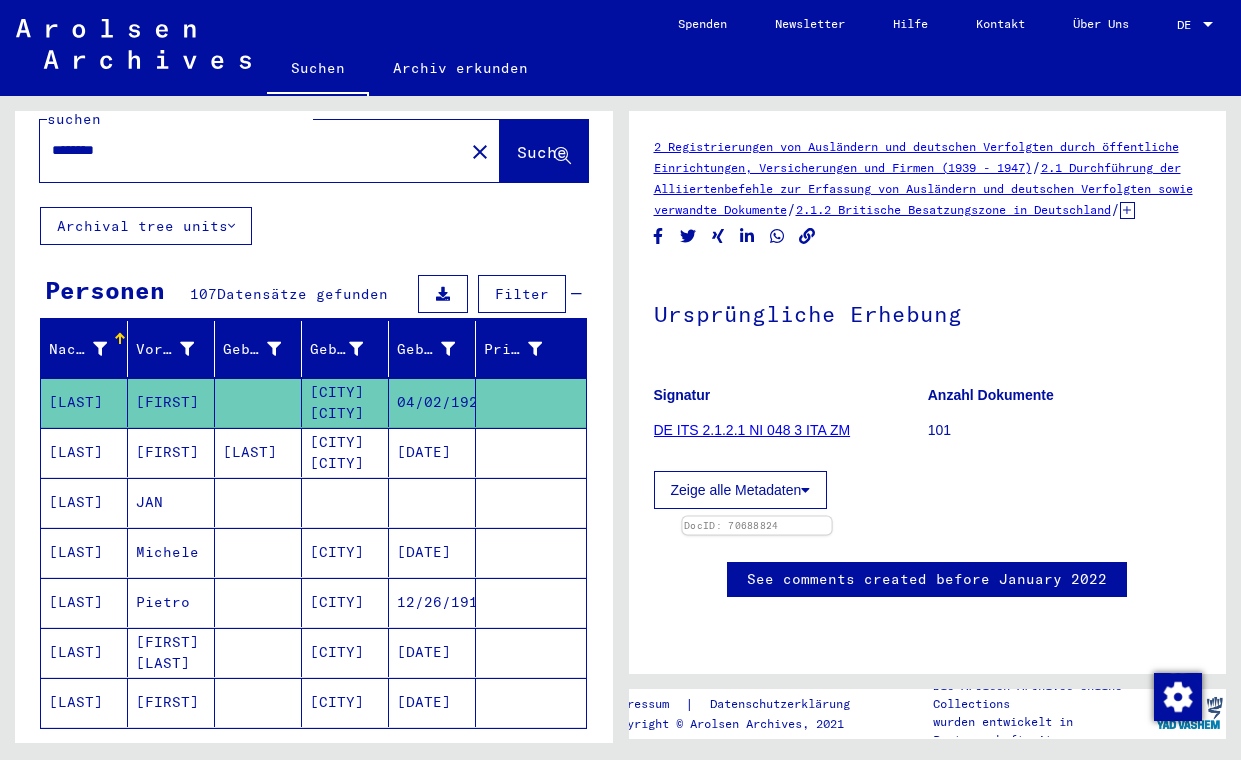 scroll, scrollTop: 298, scrollLeft: 0, axis: vertical 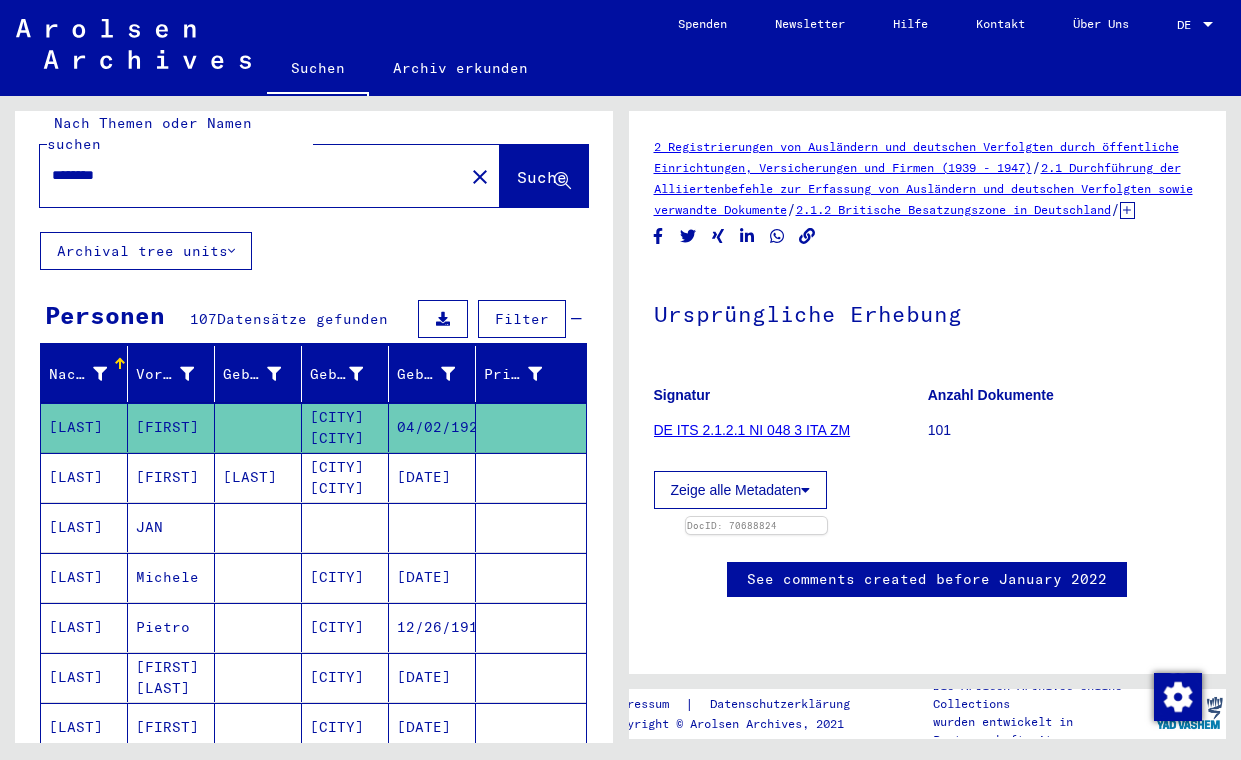 click on "********" at bounding box center (252, 175) 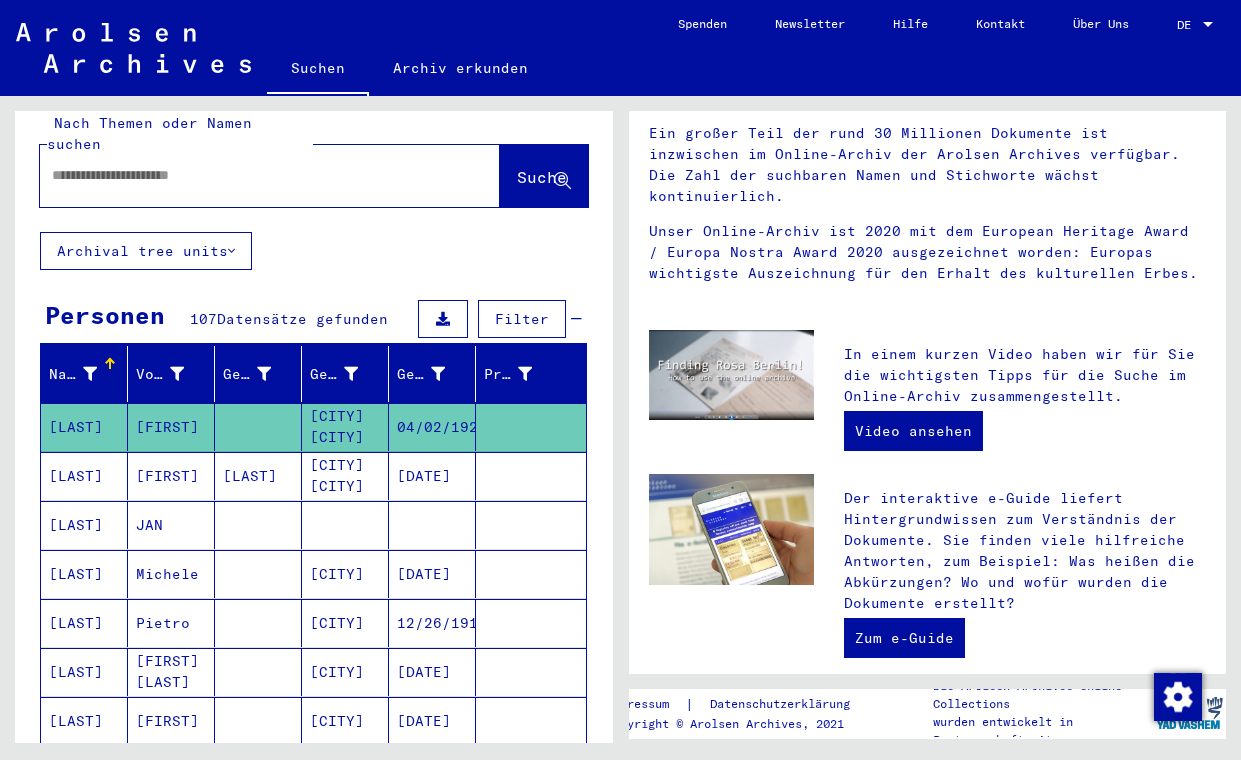 scroll, scrollTop: 0, scrollLeft: 0, axis: both 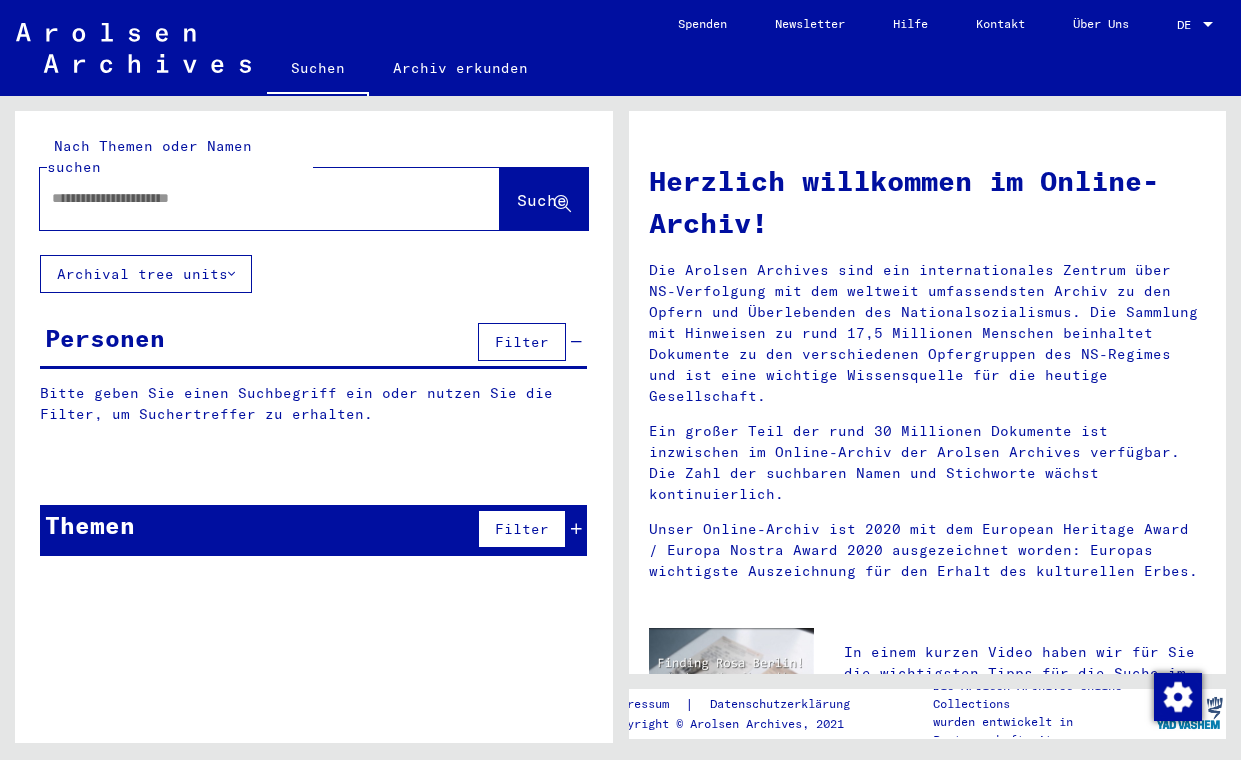 click at bounding box center [246, 198] 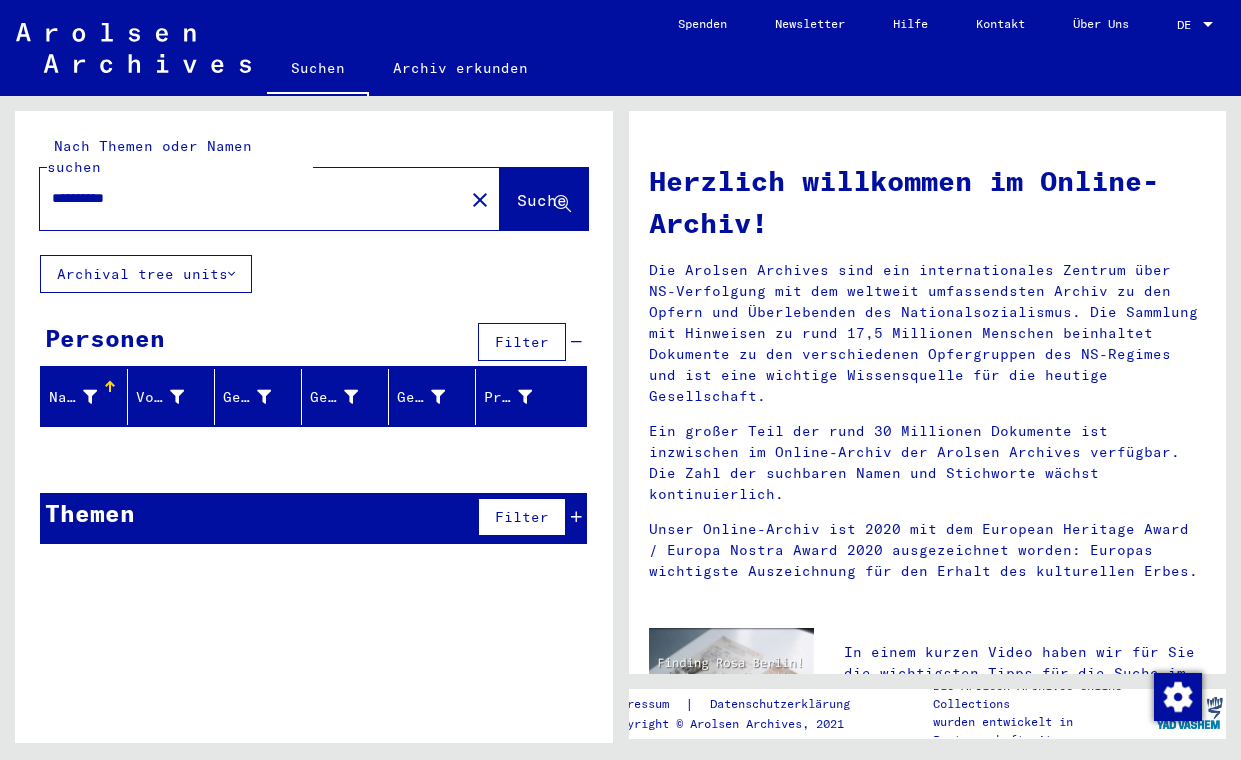click on "**********" at bounding box center (246, 198) 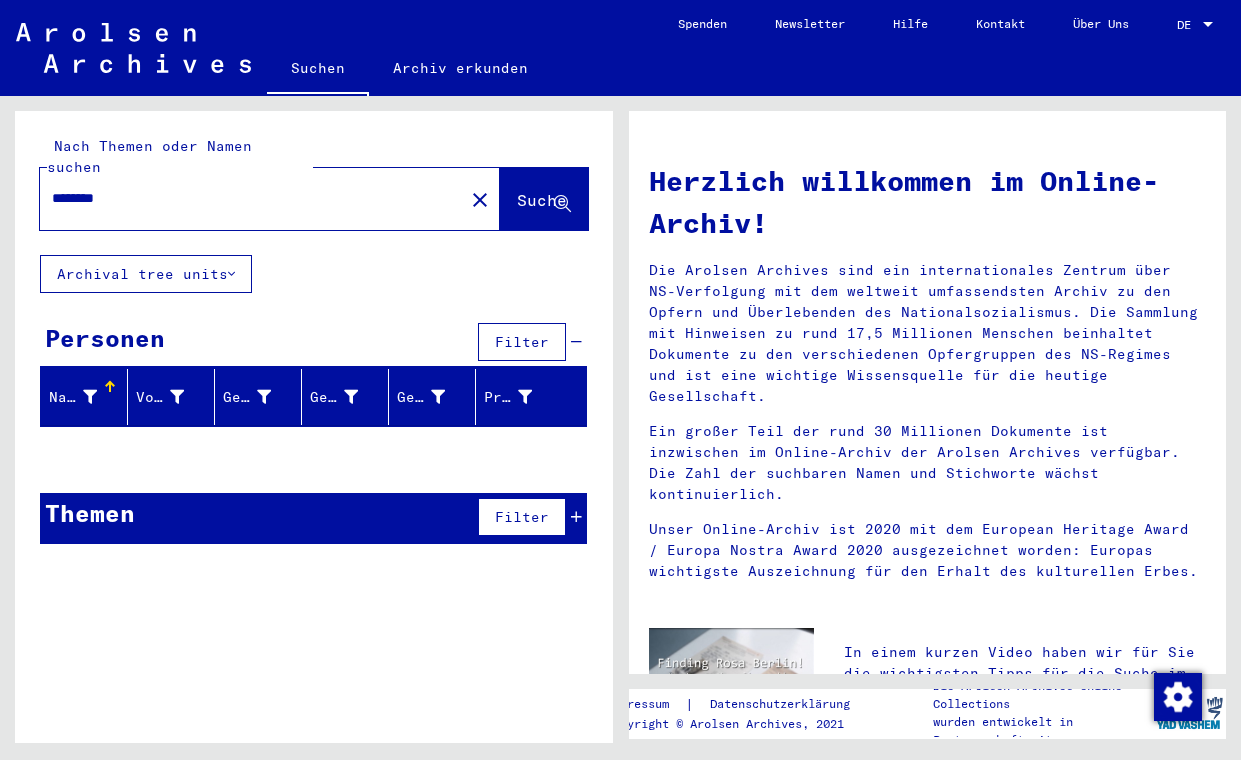 drag, startPoint x: 137, startPoint y: 173, endPoint x: 32, endPoint y: 168, distance: 105.11898 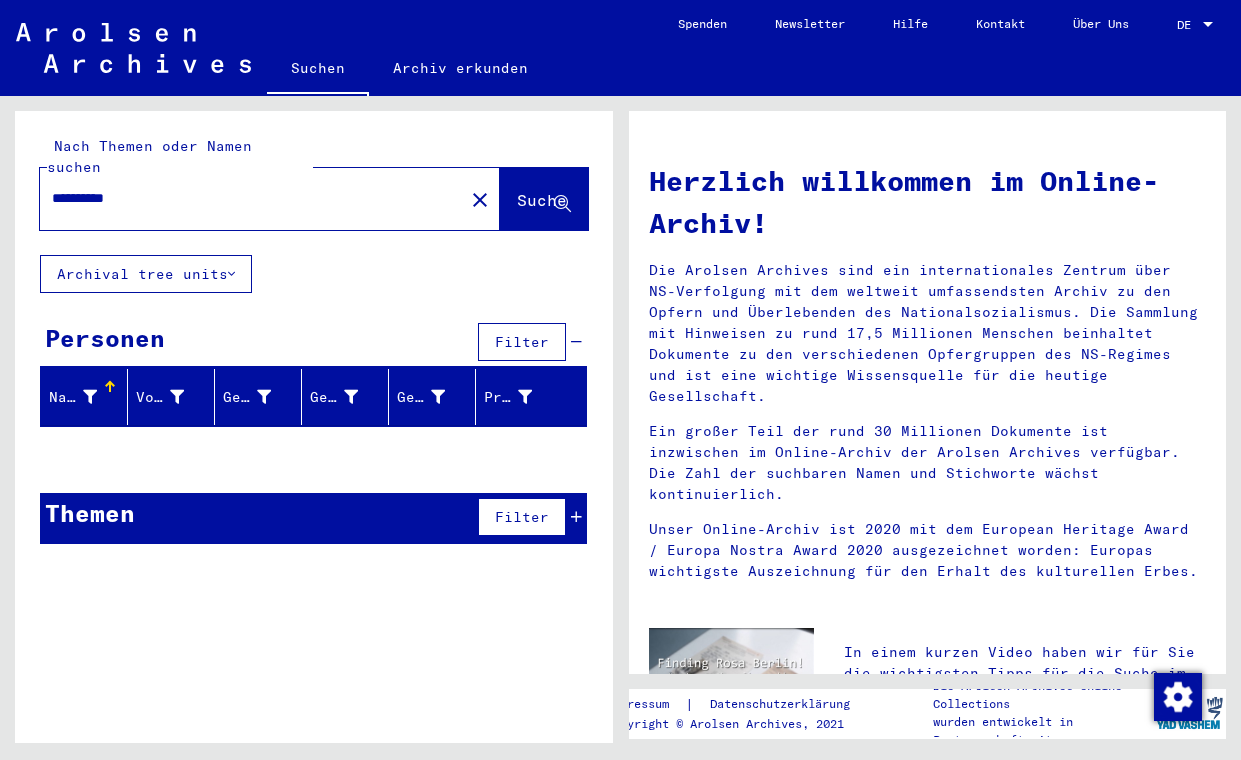 type on "**********" 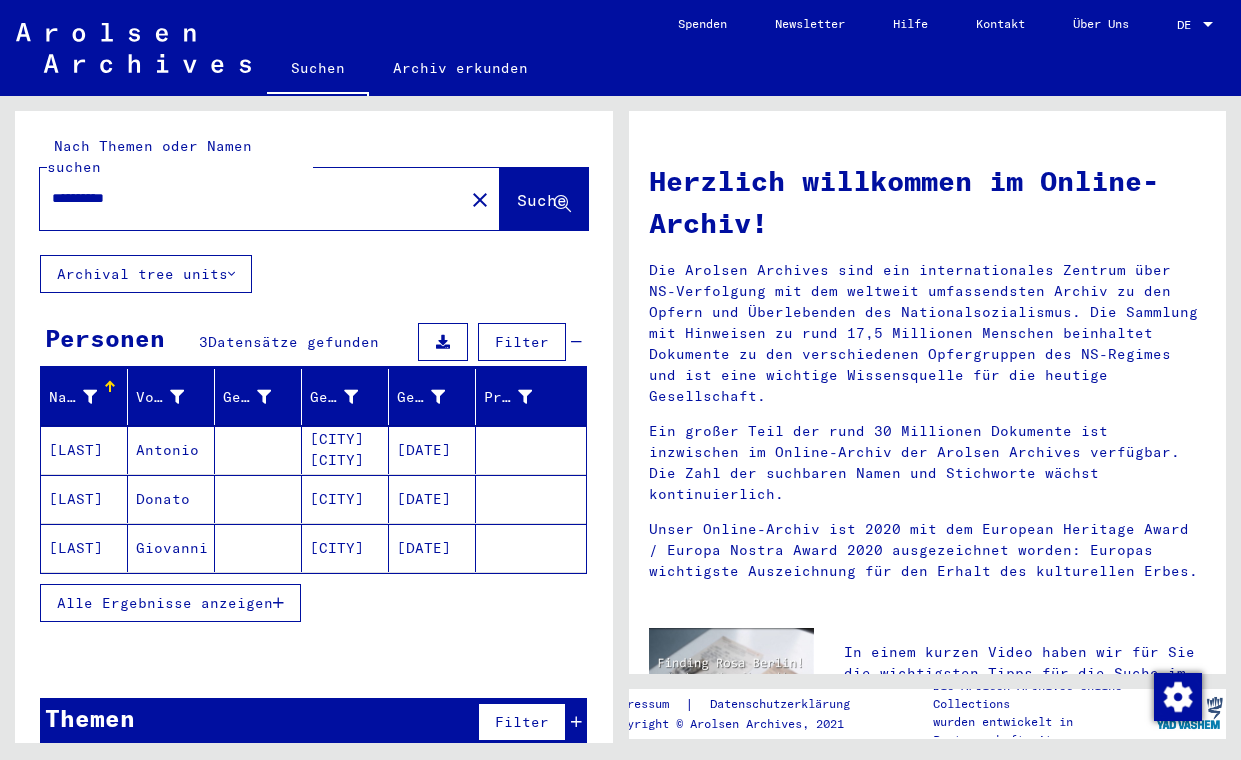 click on "[LAST]" at bounding box center [84, 450] 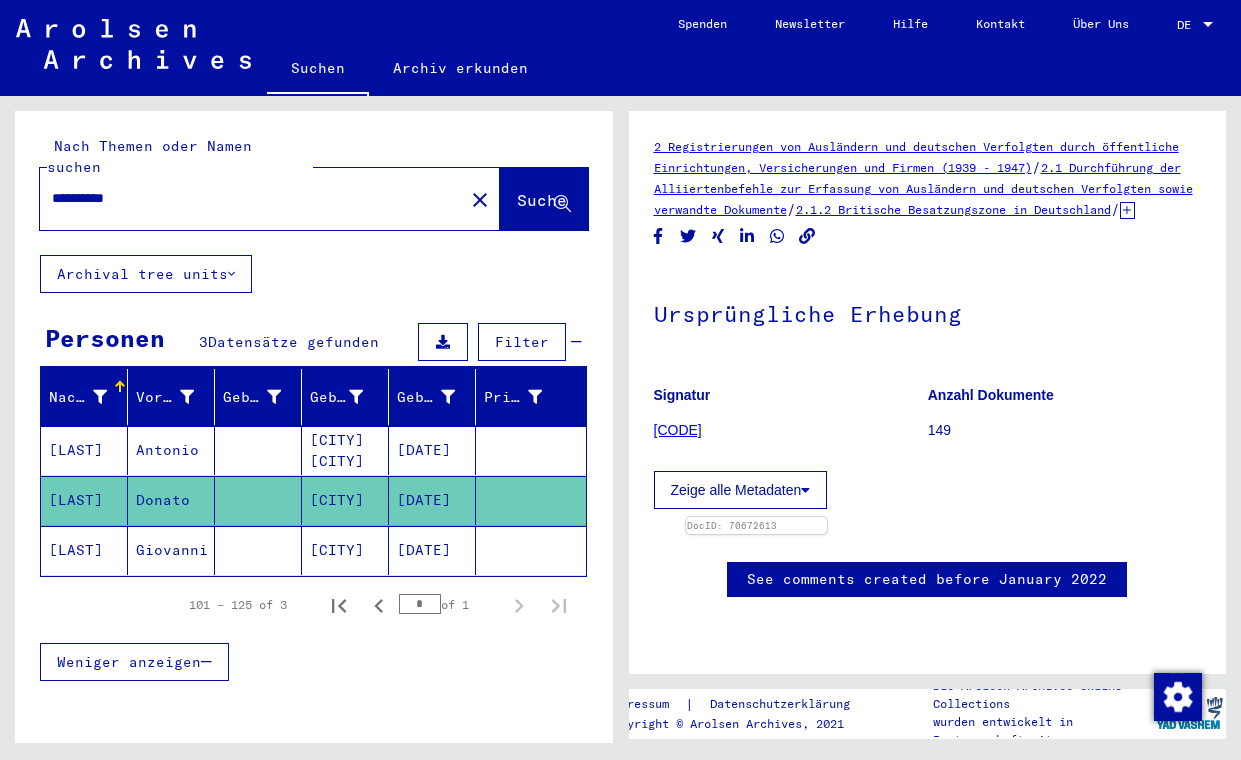 scroll, scrollTop: 415, scrollLeft: 0, axis: vertical 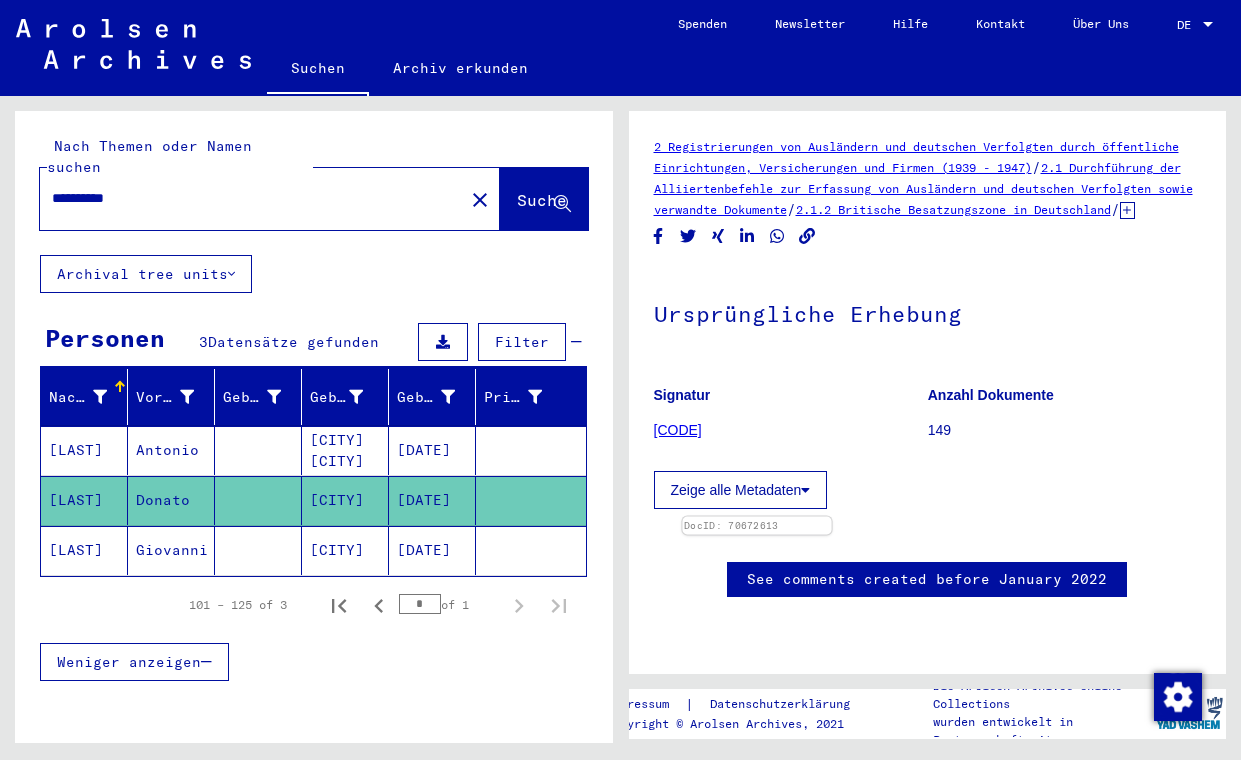 click at bounding box center (756, 517) 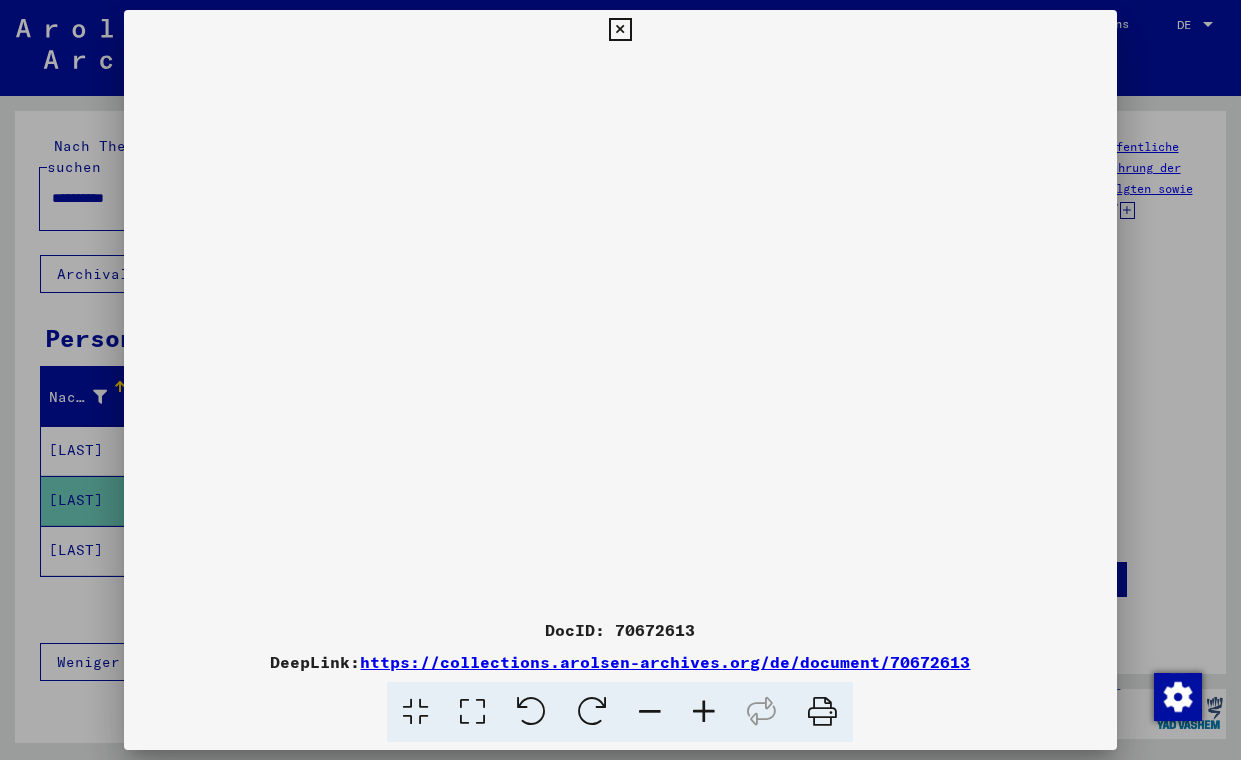 click at bounding box center [704, 712] 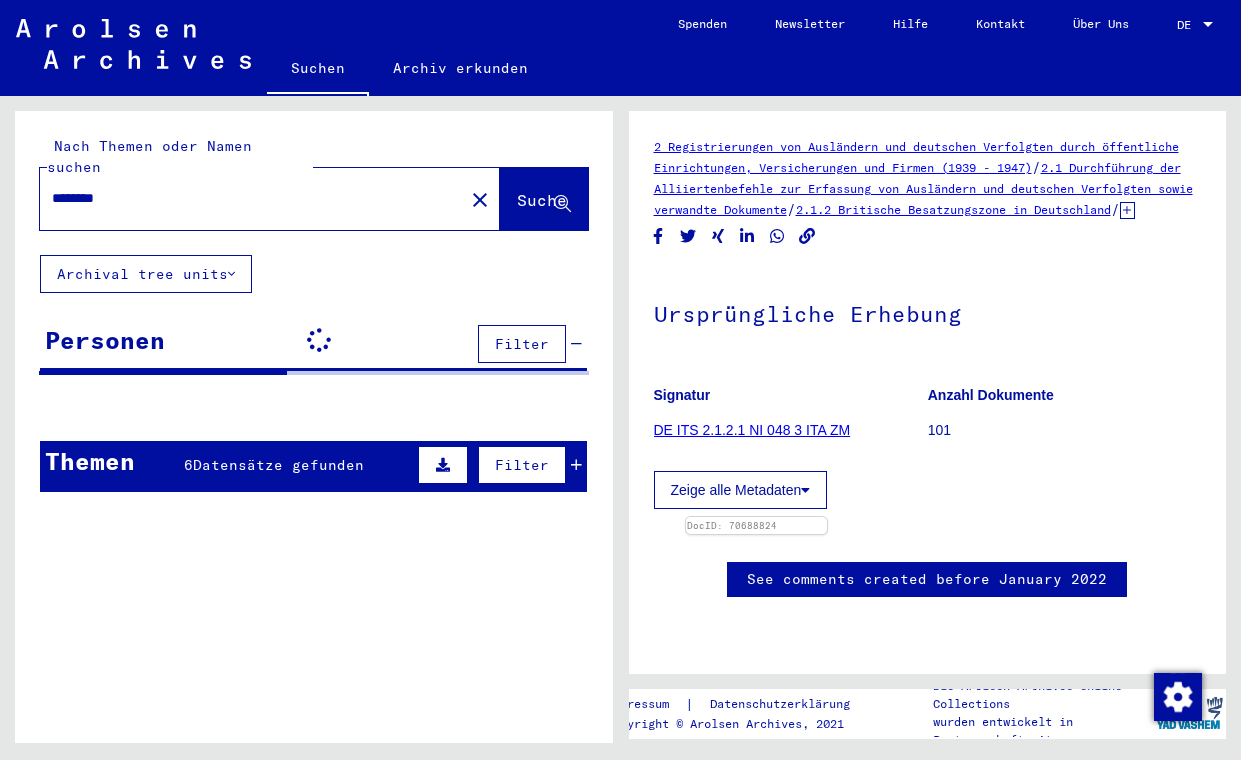 scroll, scrollTop: 0, scrollLeft: 0, axis: both 